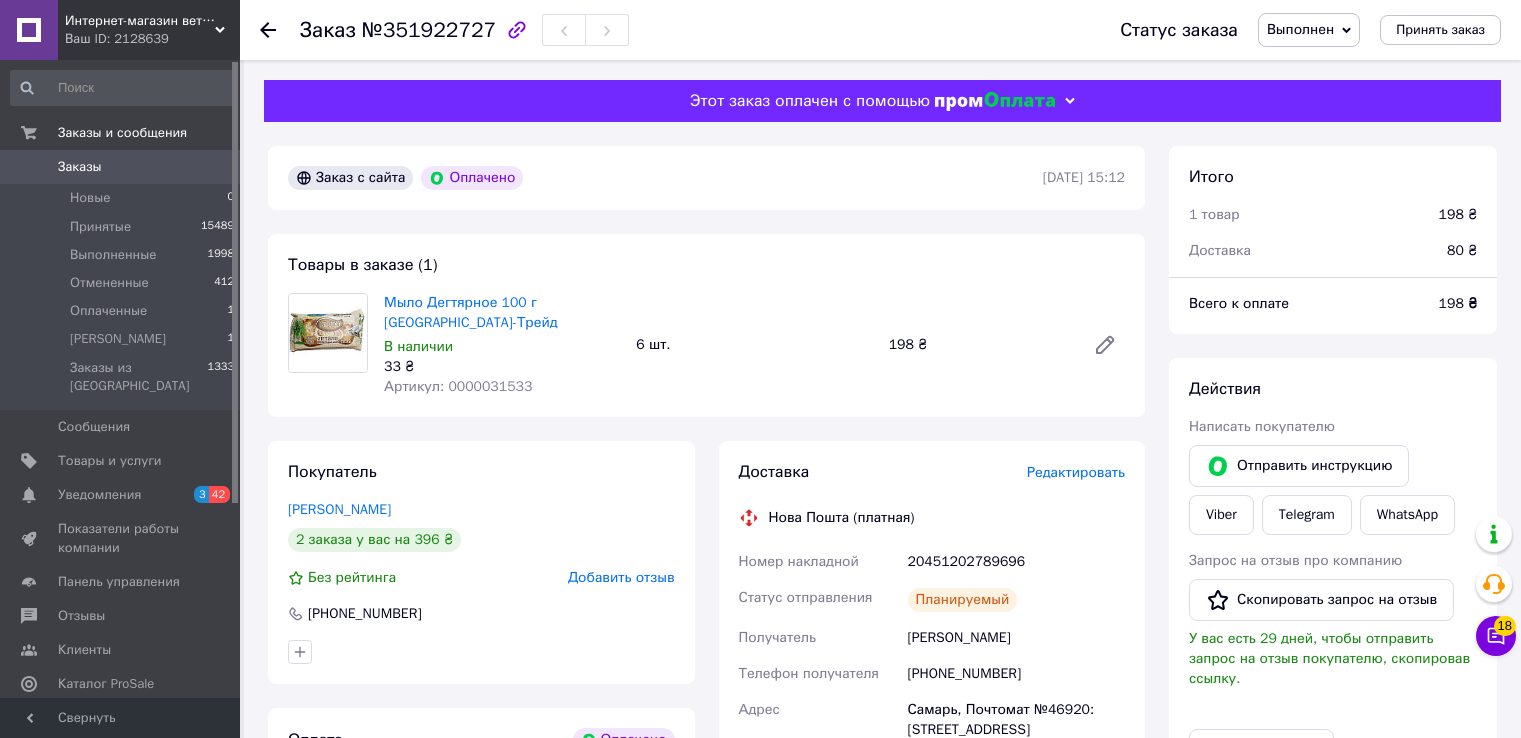 scroll, scrollTop: 400, scrollLeft: 0, axis: vertical 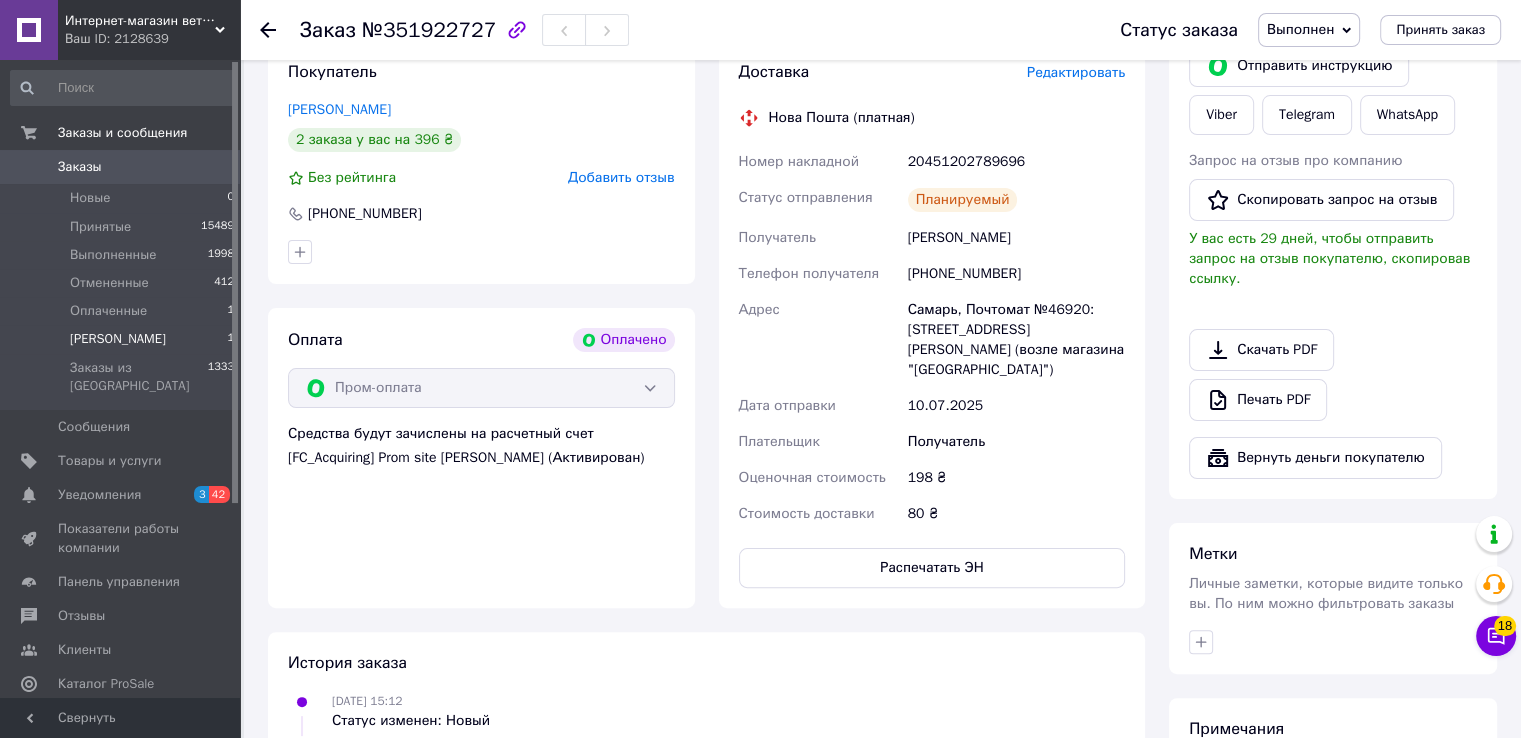 click on "Сгенерируй ТТН 1" at bounding box center [123, 339] 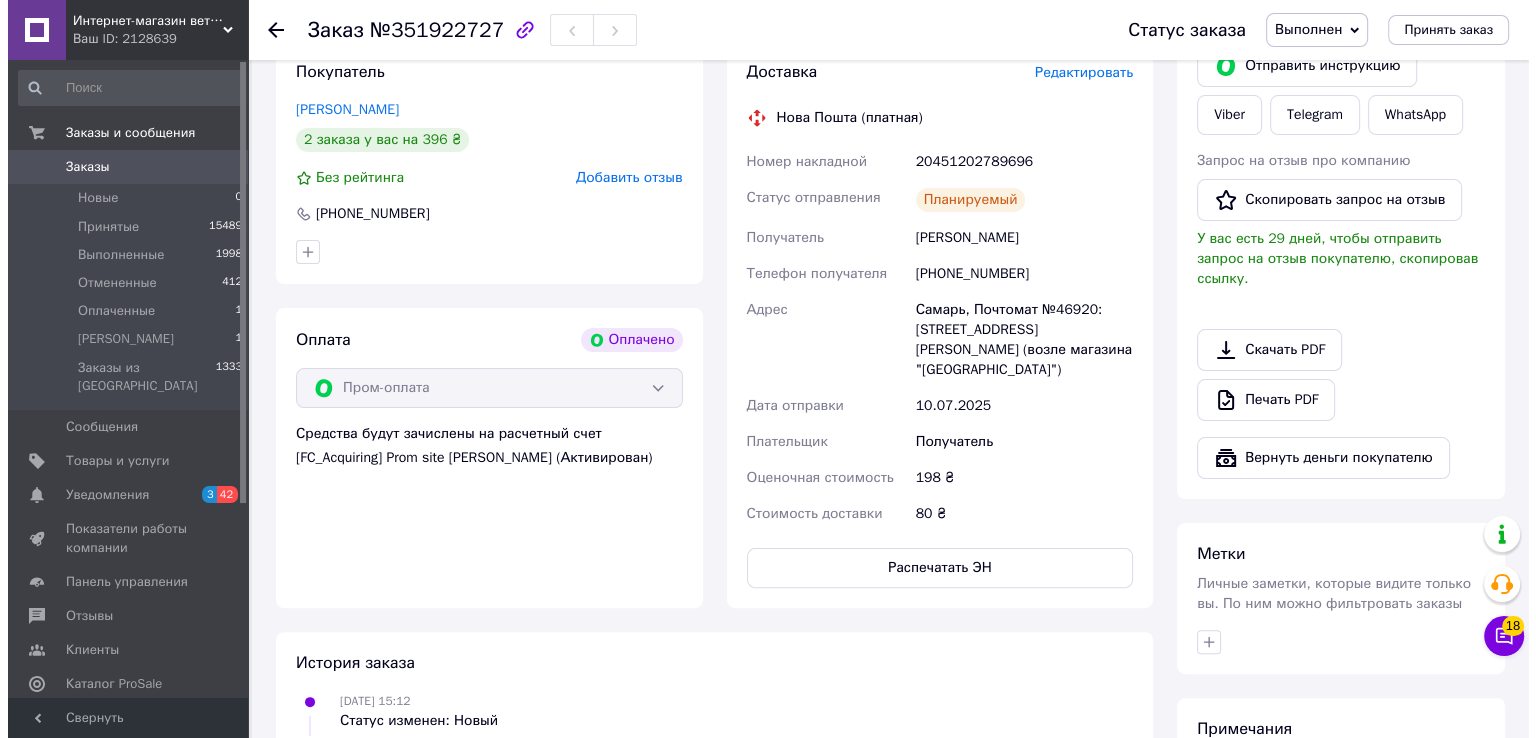 scroll, scrollTop: 0, scrollLeft: 0, axis: both 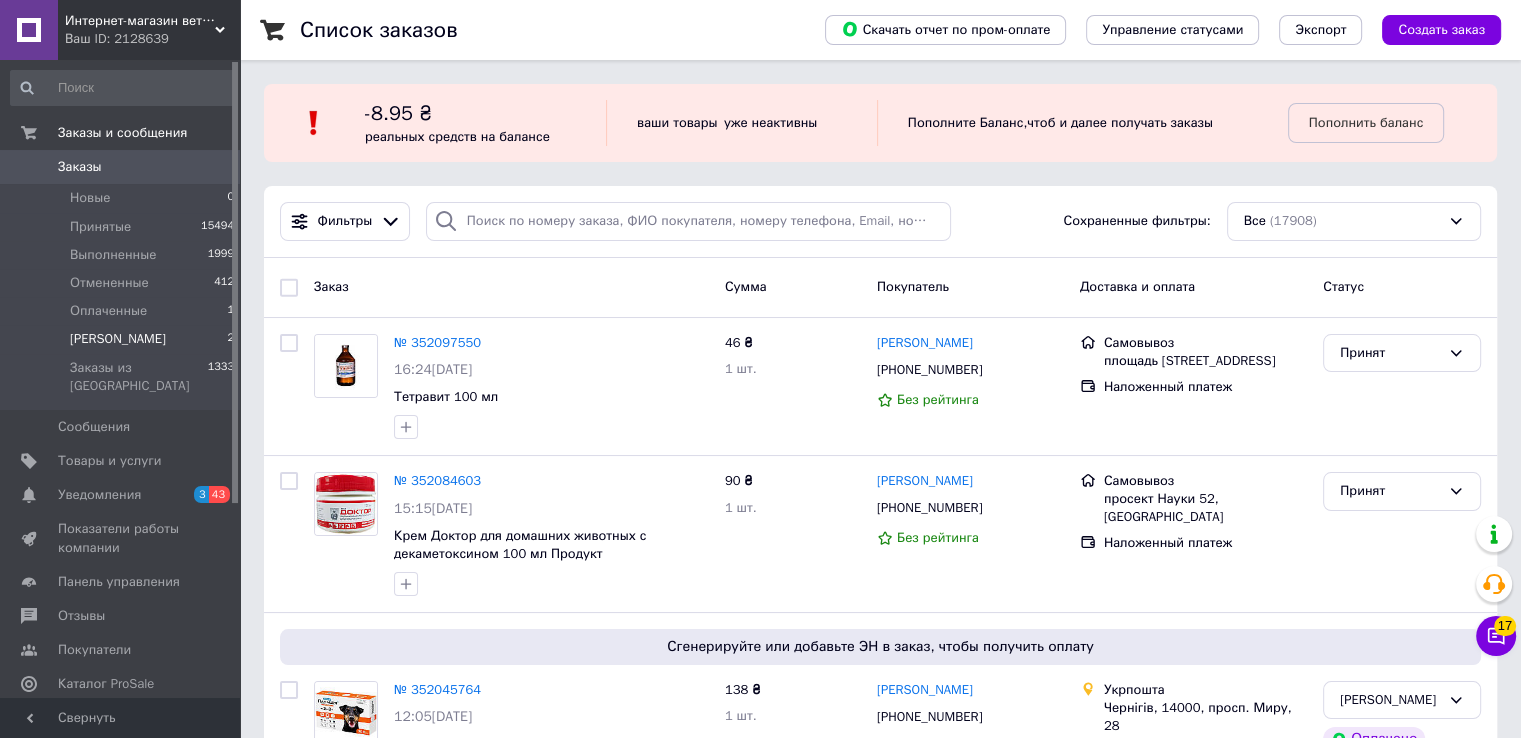 click on "[PERSON_NAME]" at bounding box center [118, 339] 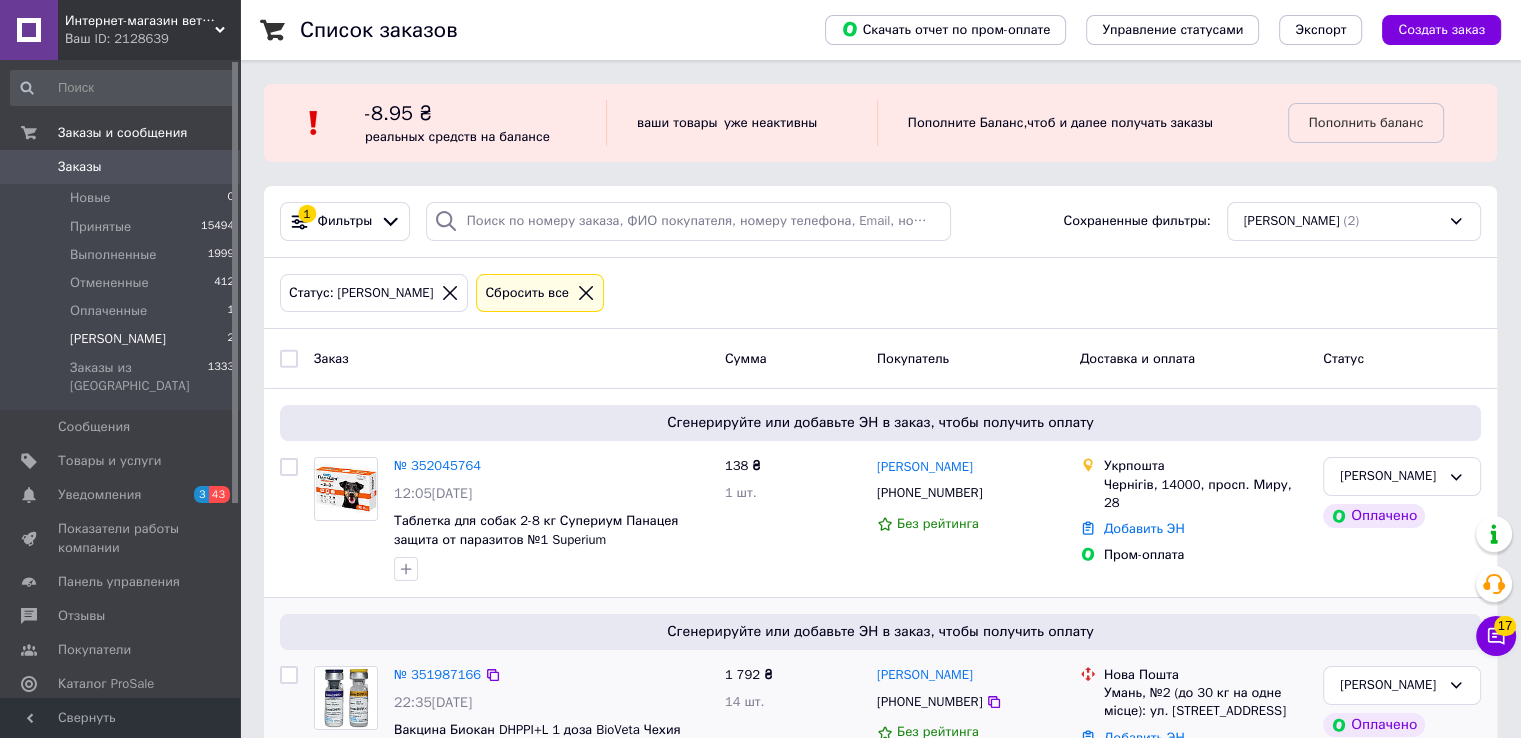 scroll, scrollTop: 74, scrollLeft: 0, axis: vertical 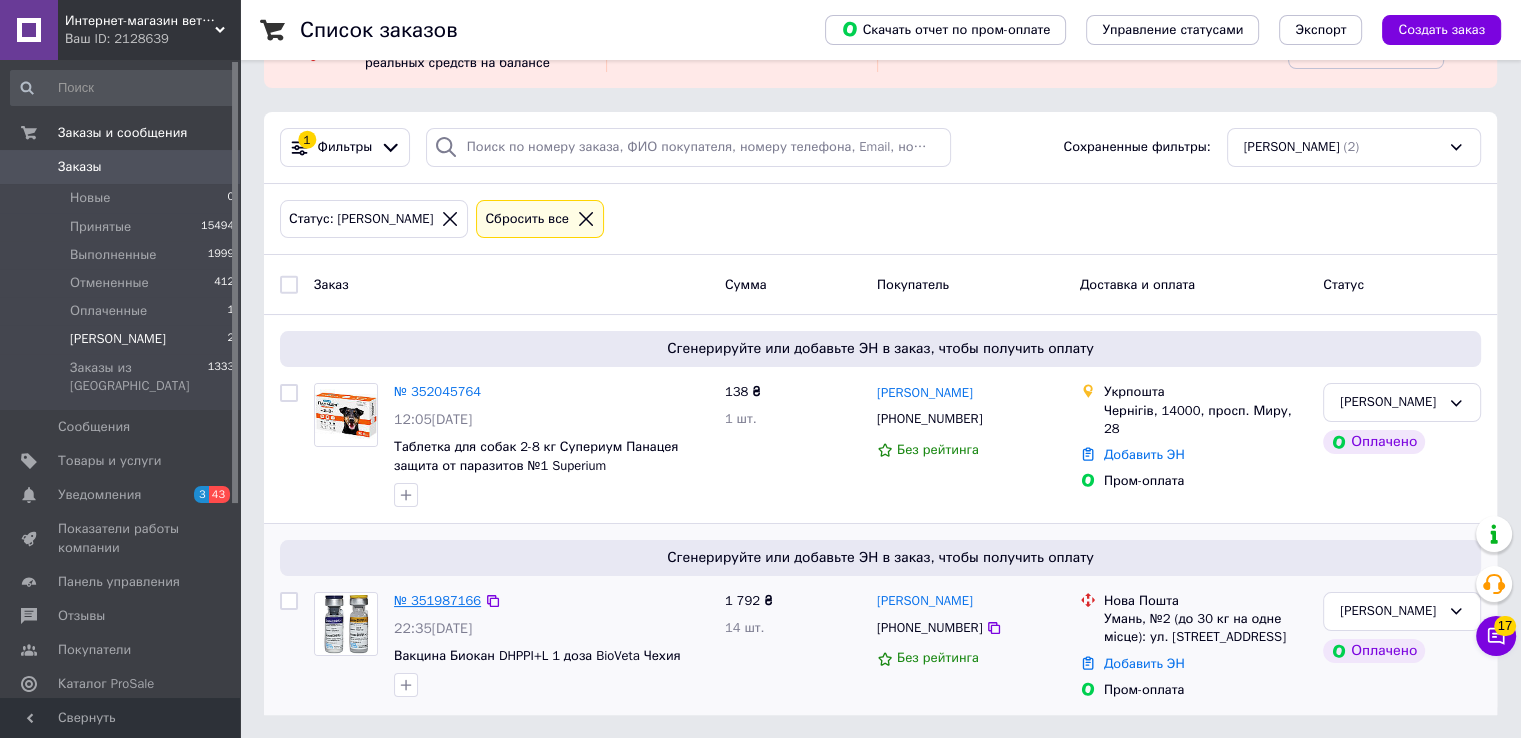 click on "№ 351987166" at bounding box center (437, 600) 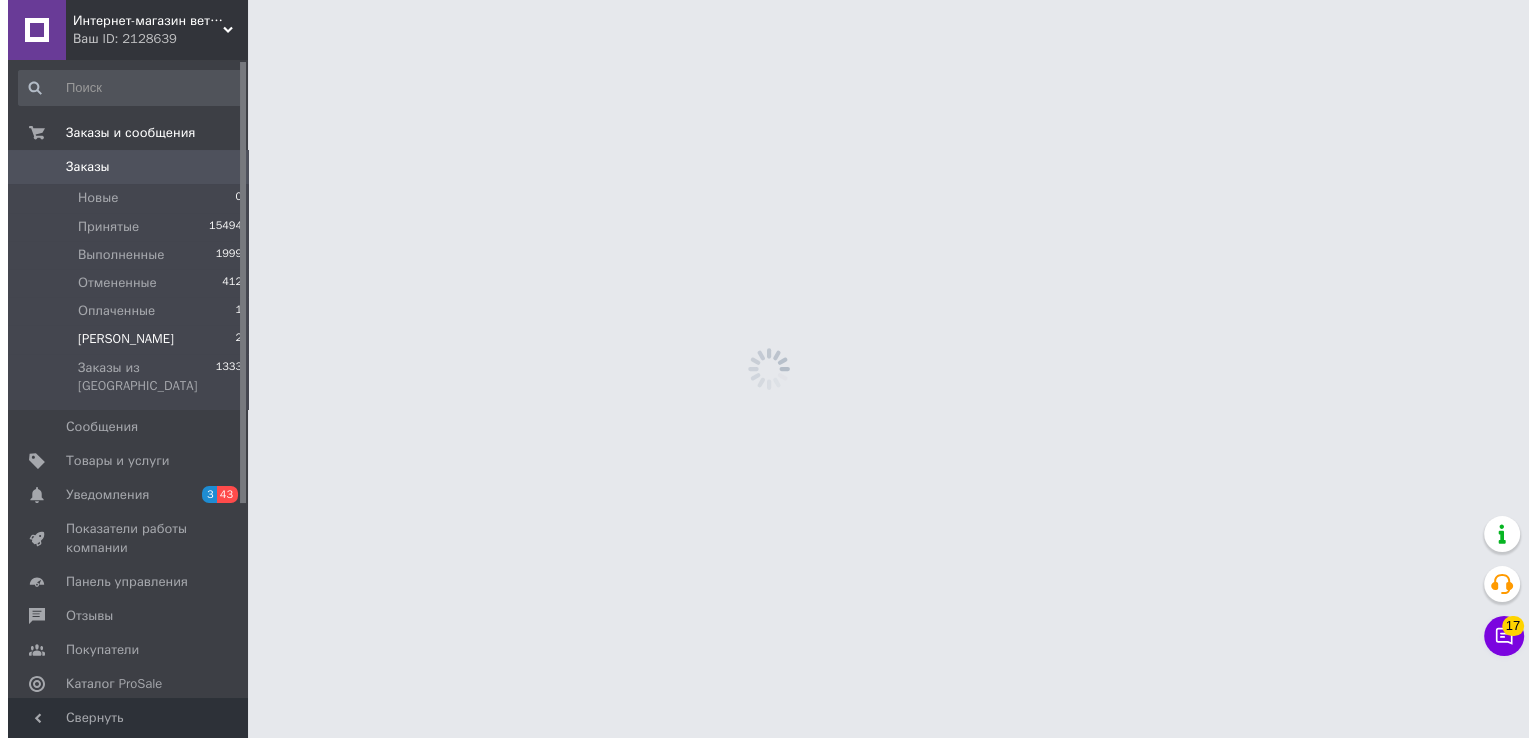 scroll, scrollTop: 0, scrollLeft: 0, axis: both 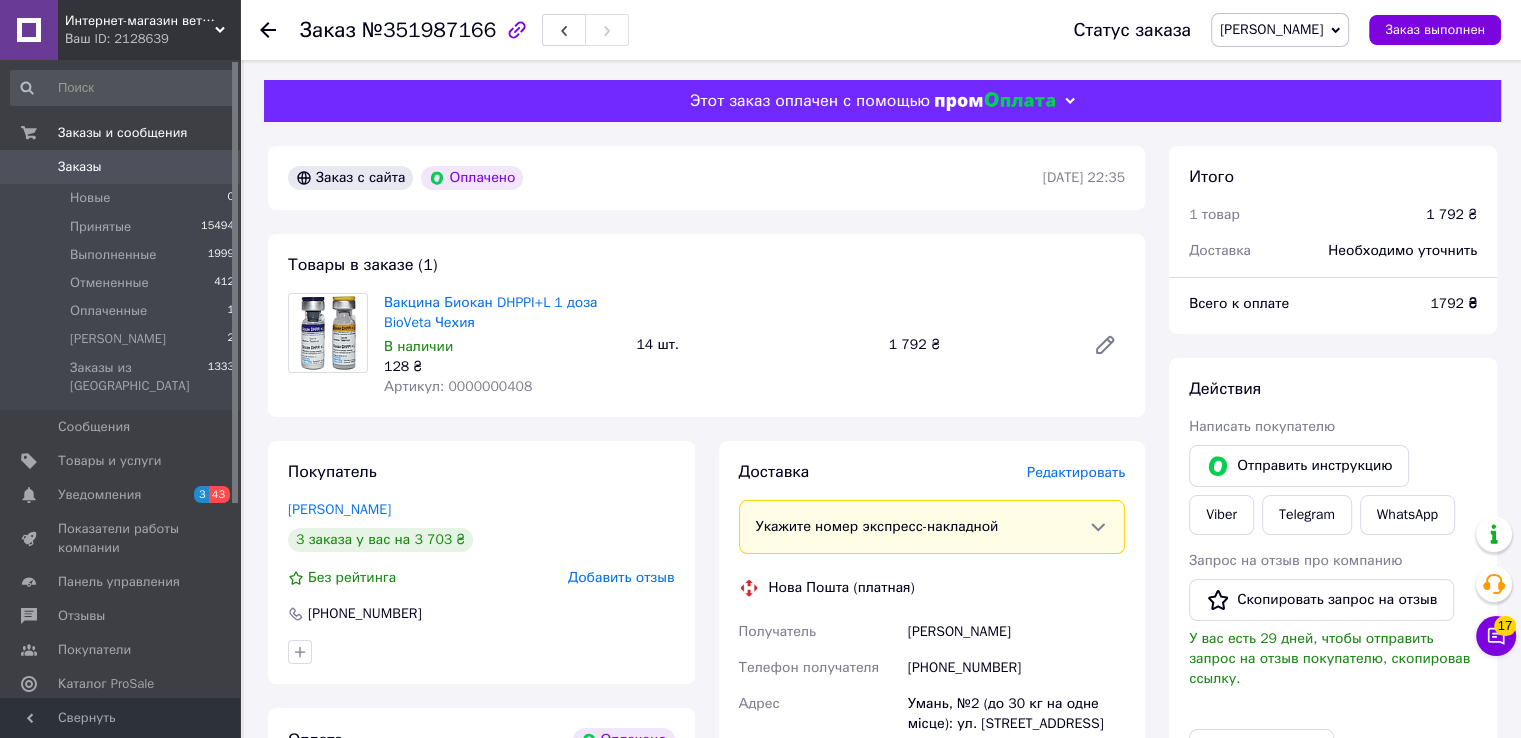 click on "Редактировать" at bounding box center [1076, 472] 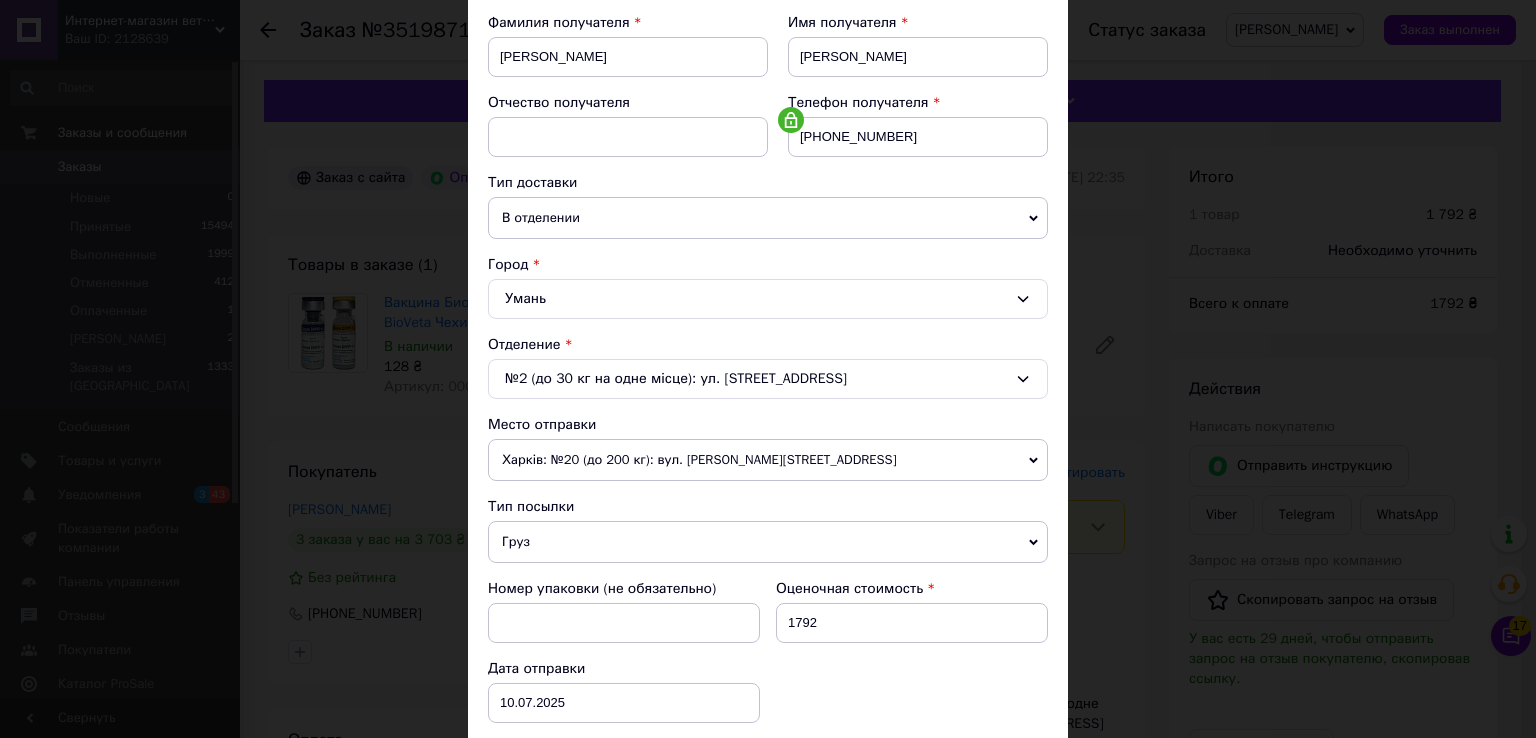 scroll, scrollTop: 400, scrollLeft: 0, axis: vertical 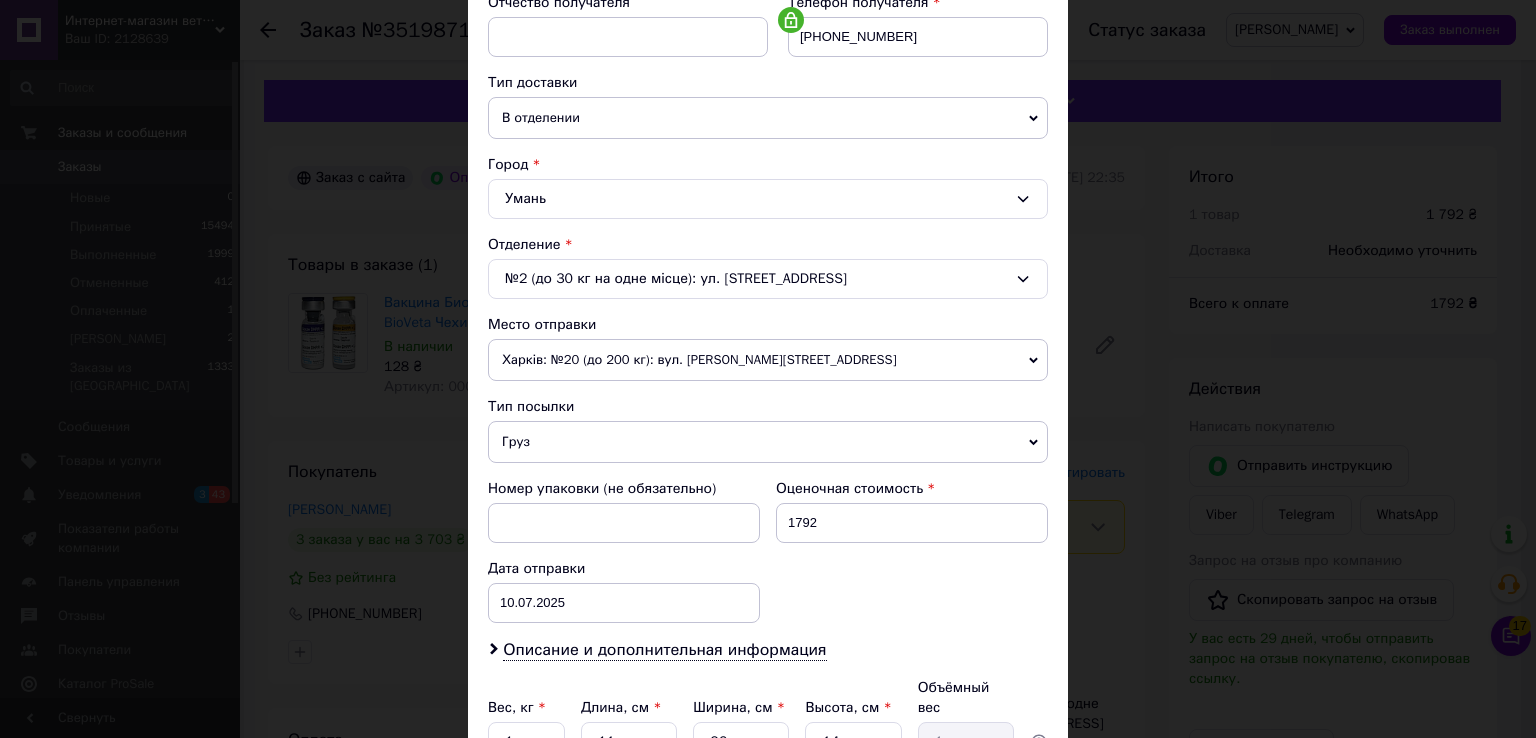 click on "Харків: №20 (до 200 кг): вул. [PERSON_NAME][STREET_ADDRESS]" at bounding box center (768, 360) 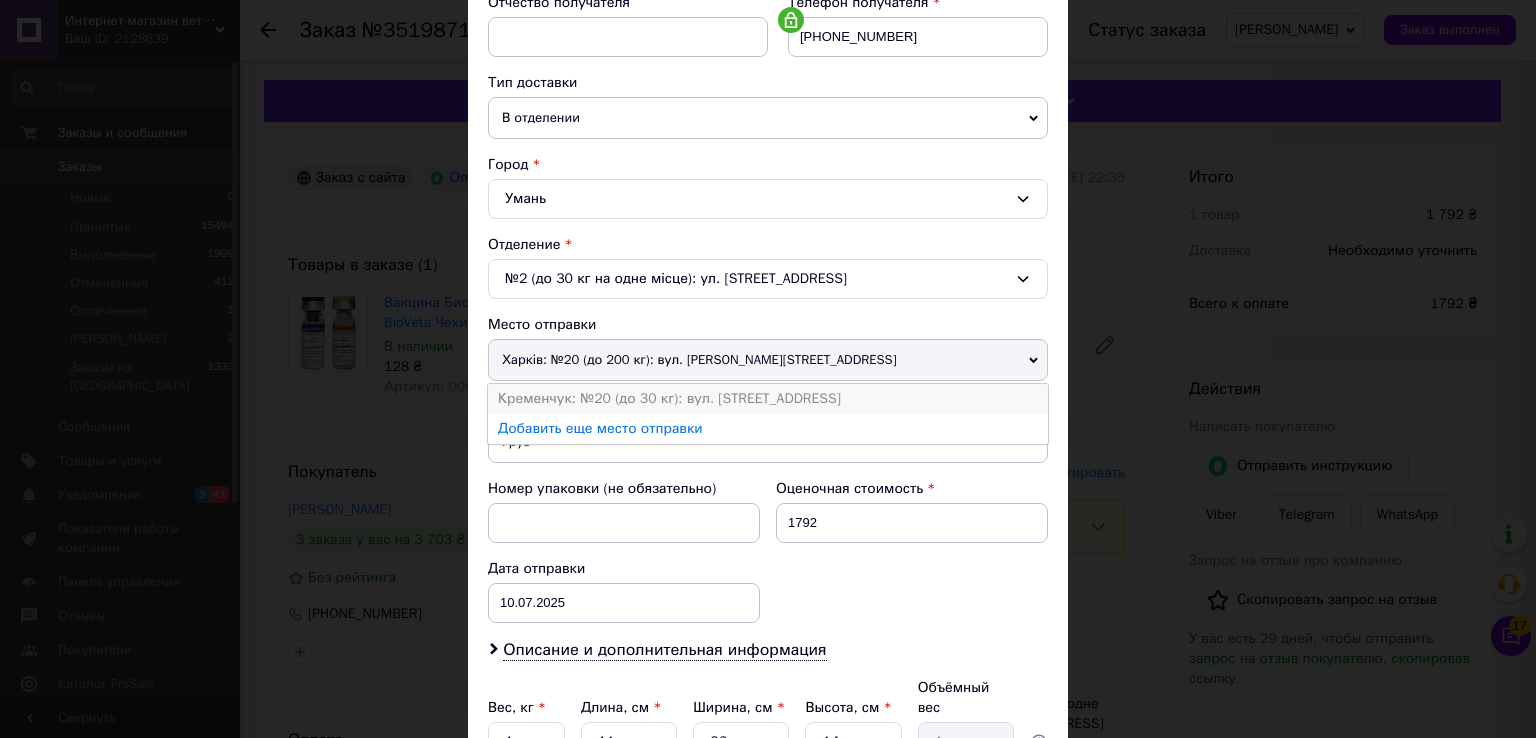 click on "Кременчук: №20 (до 30 кг): вул. [STREET_ADDRESS]" at bounding box center [768, 399] 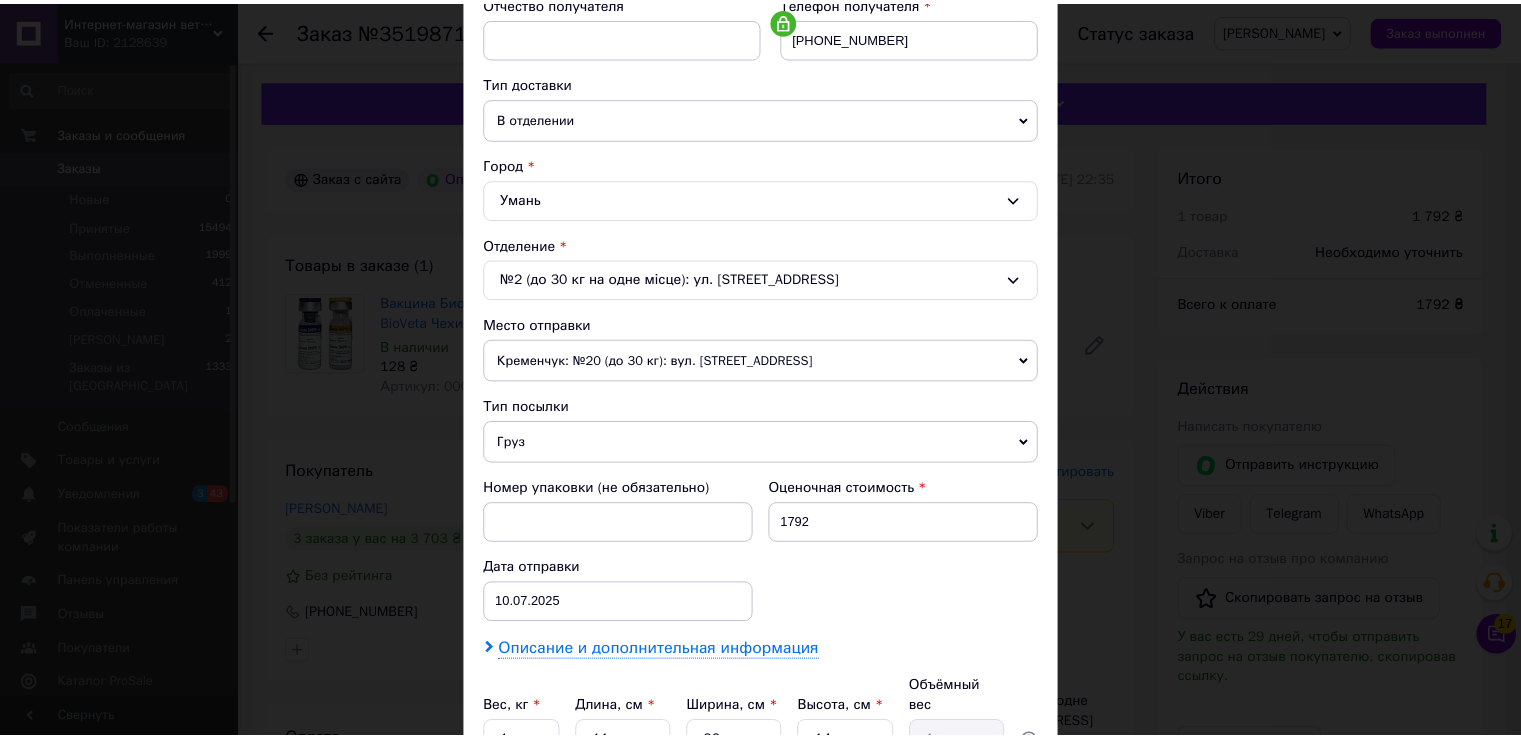 scroll, scrollTop: 584, scrollLeft: 0, axis: vertical 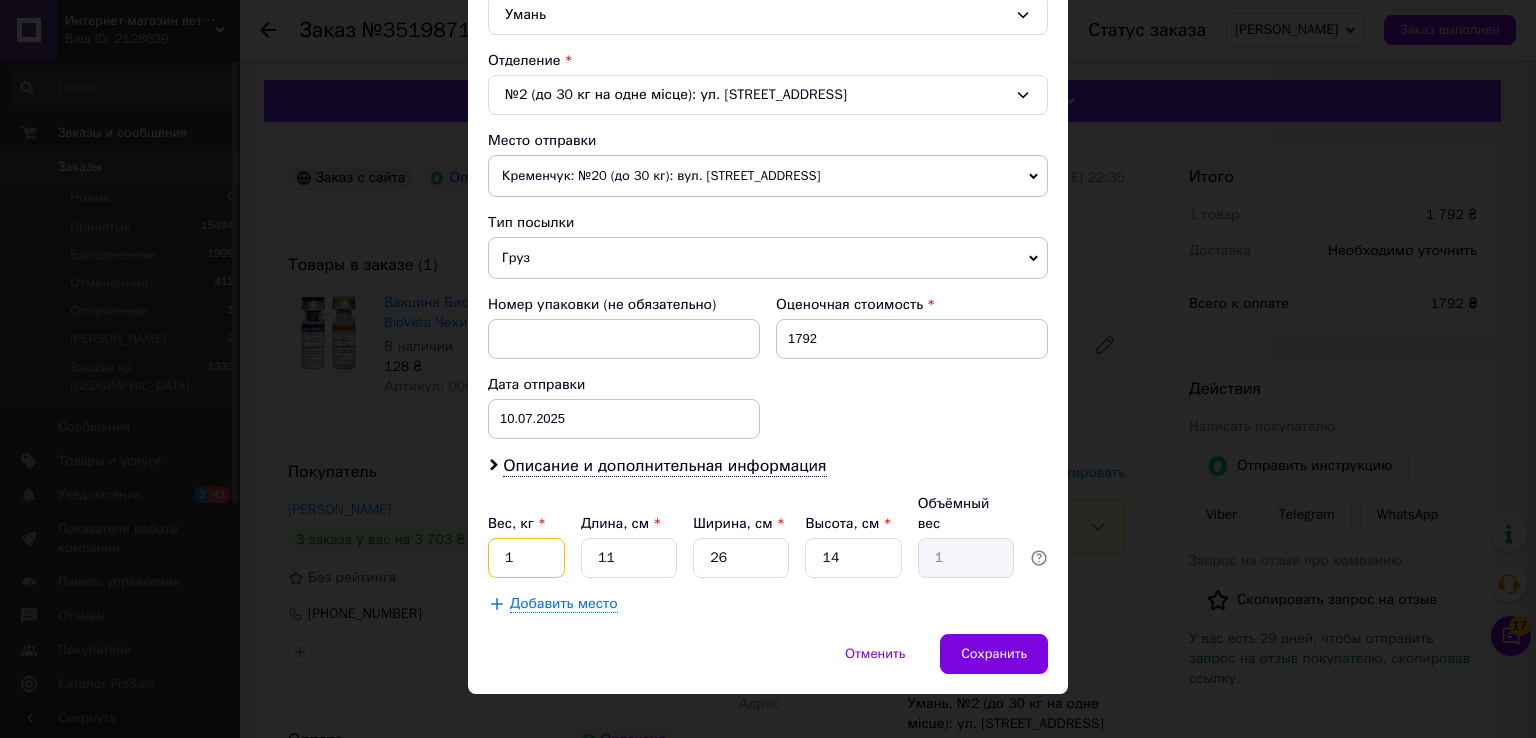 click on "1" at bounding box center [526, 558] 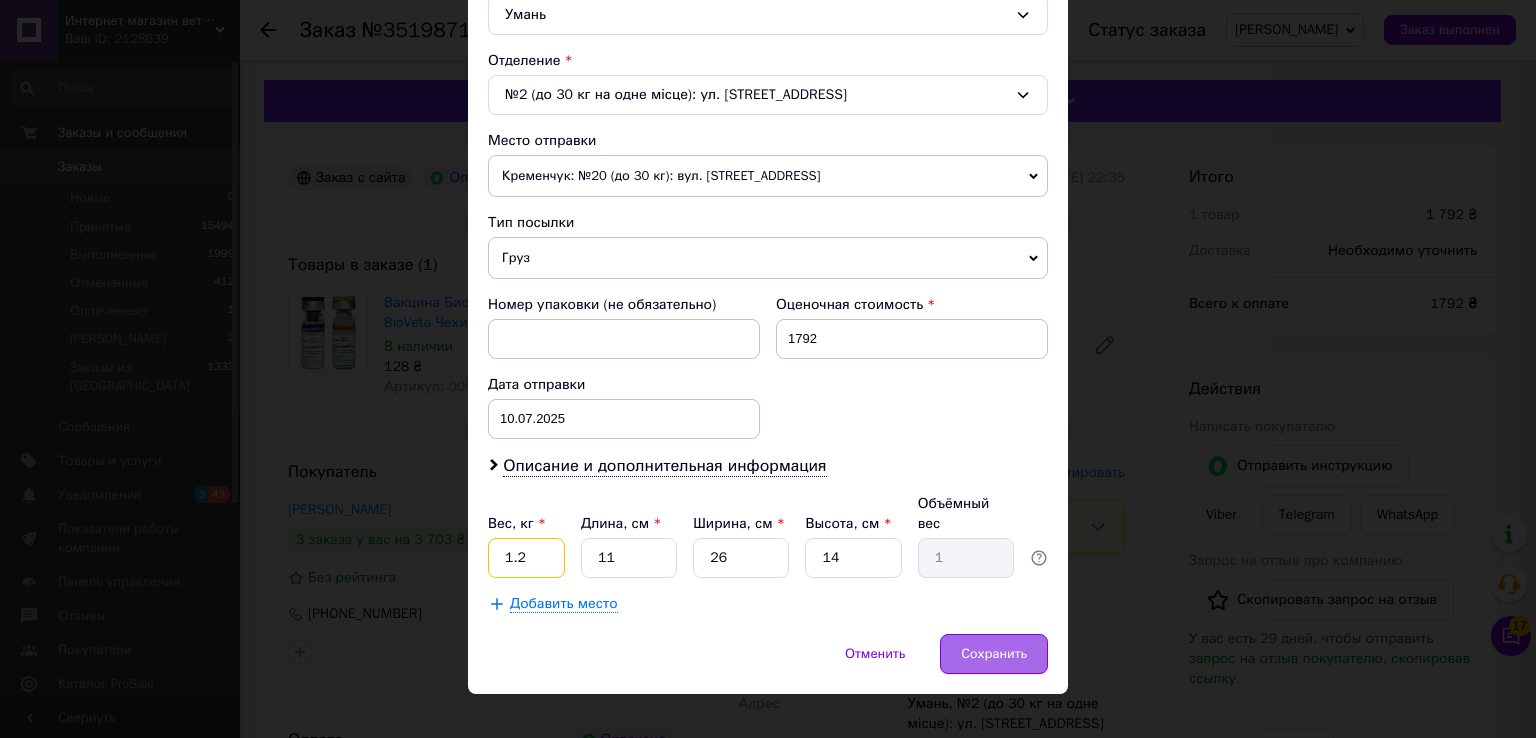 type on "1.2" 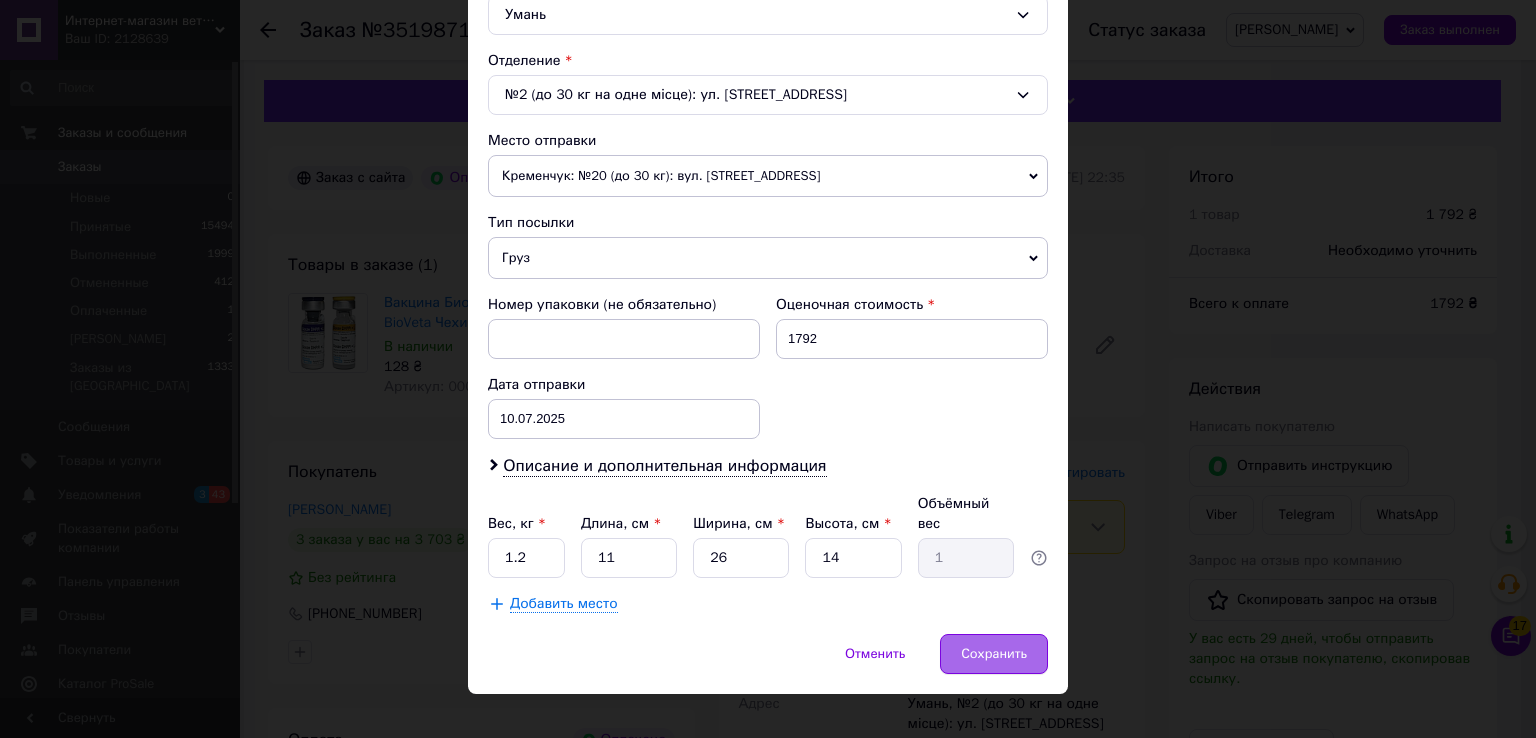 click on "Сохранить" at bounding box center [994, 654] 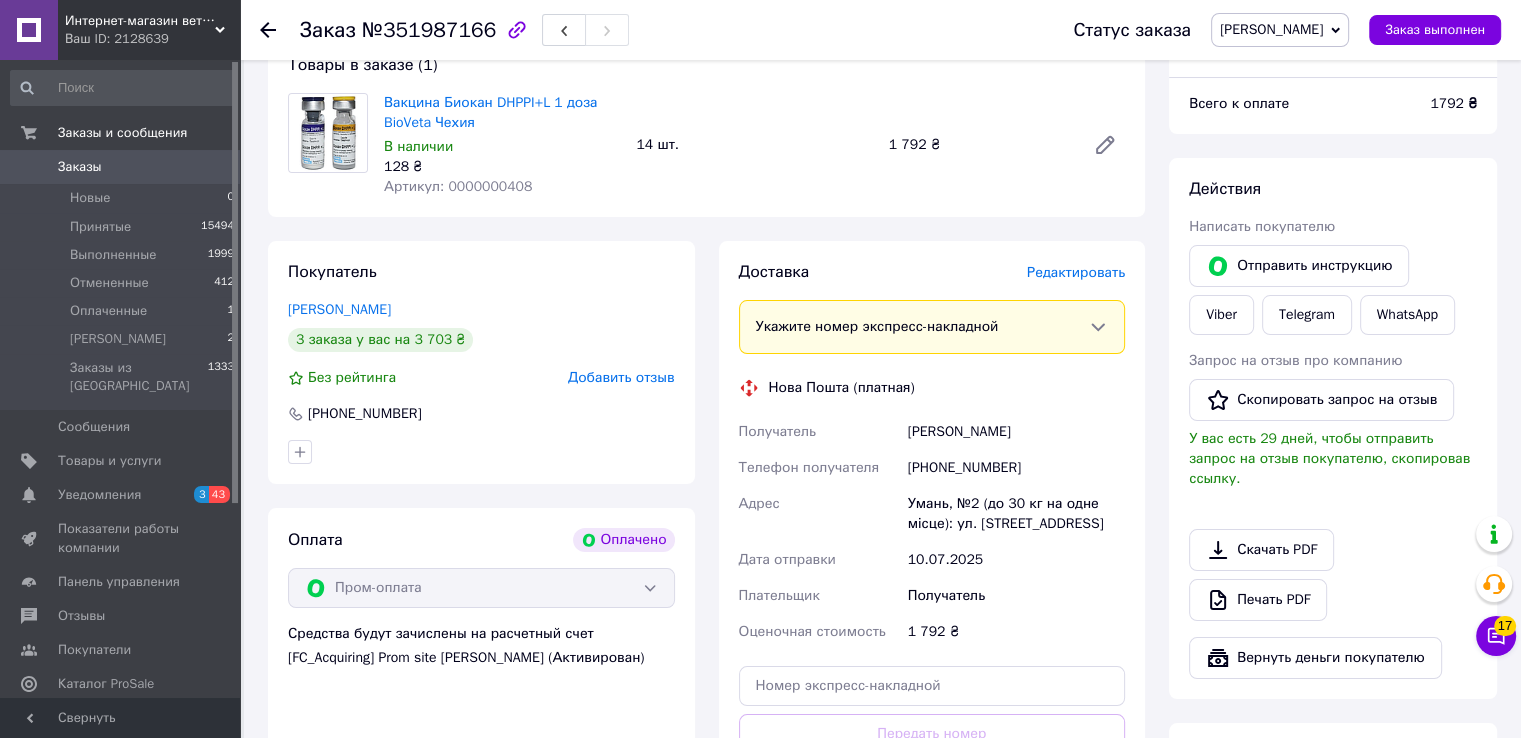scroll, scrollTop: 400, scrollLeft: 0, axis: vertical 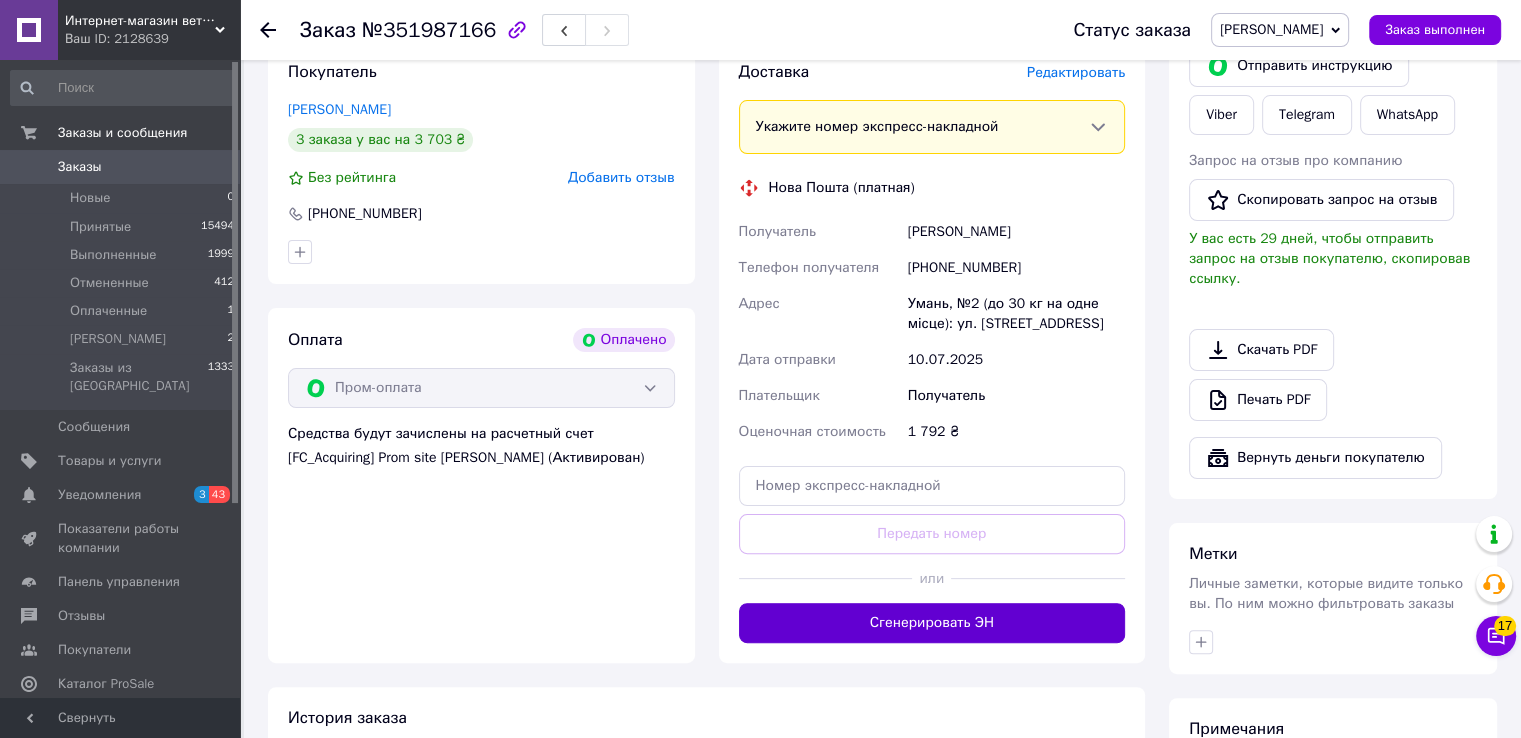 click on "Сгенерировать ЭН" at bounding box center (932, 623) 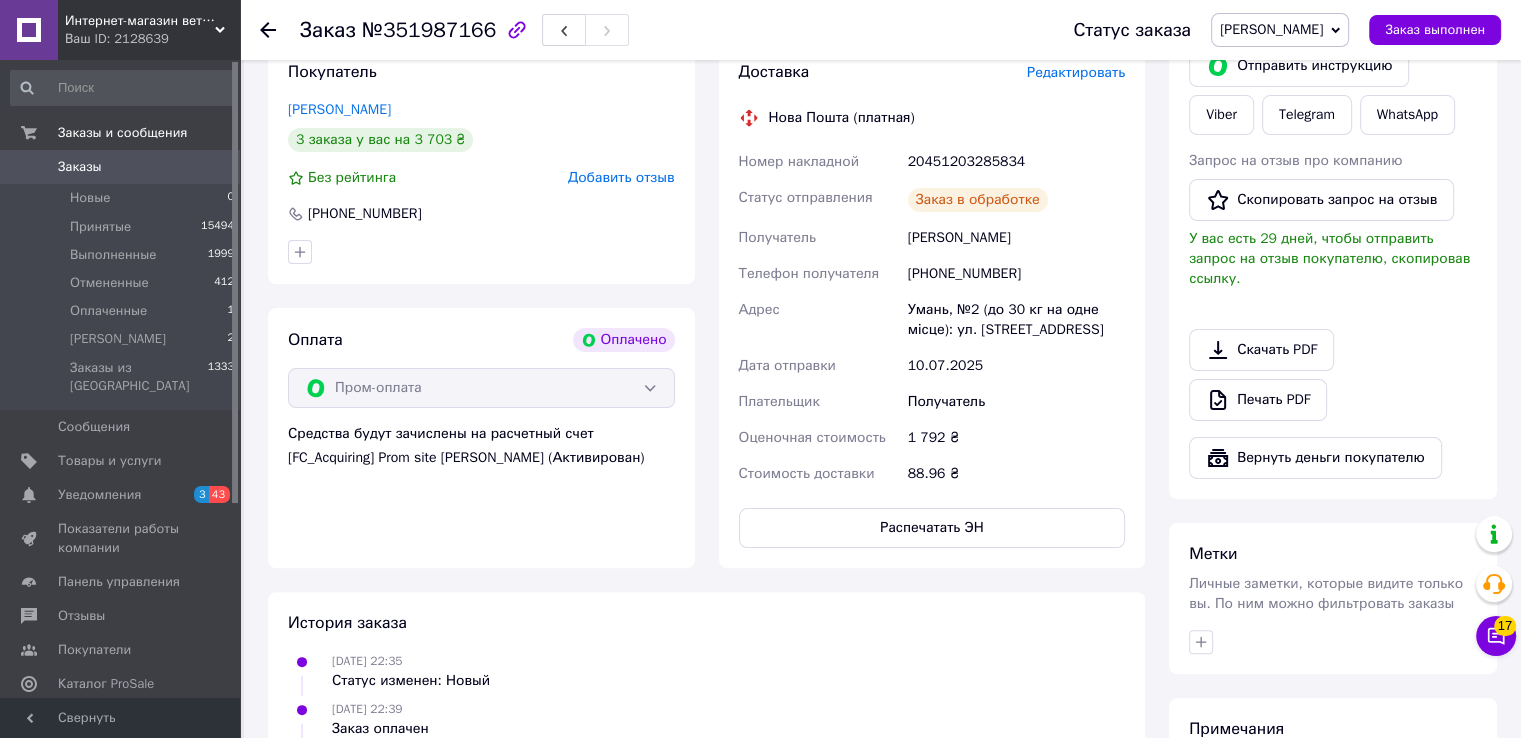 click on "20451203285834" at bounding box center [1016, 162] 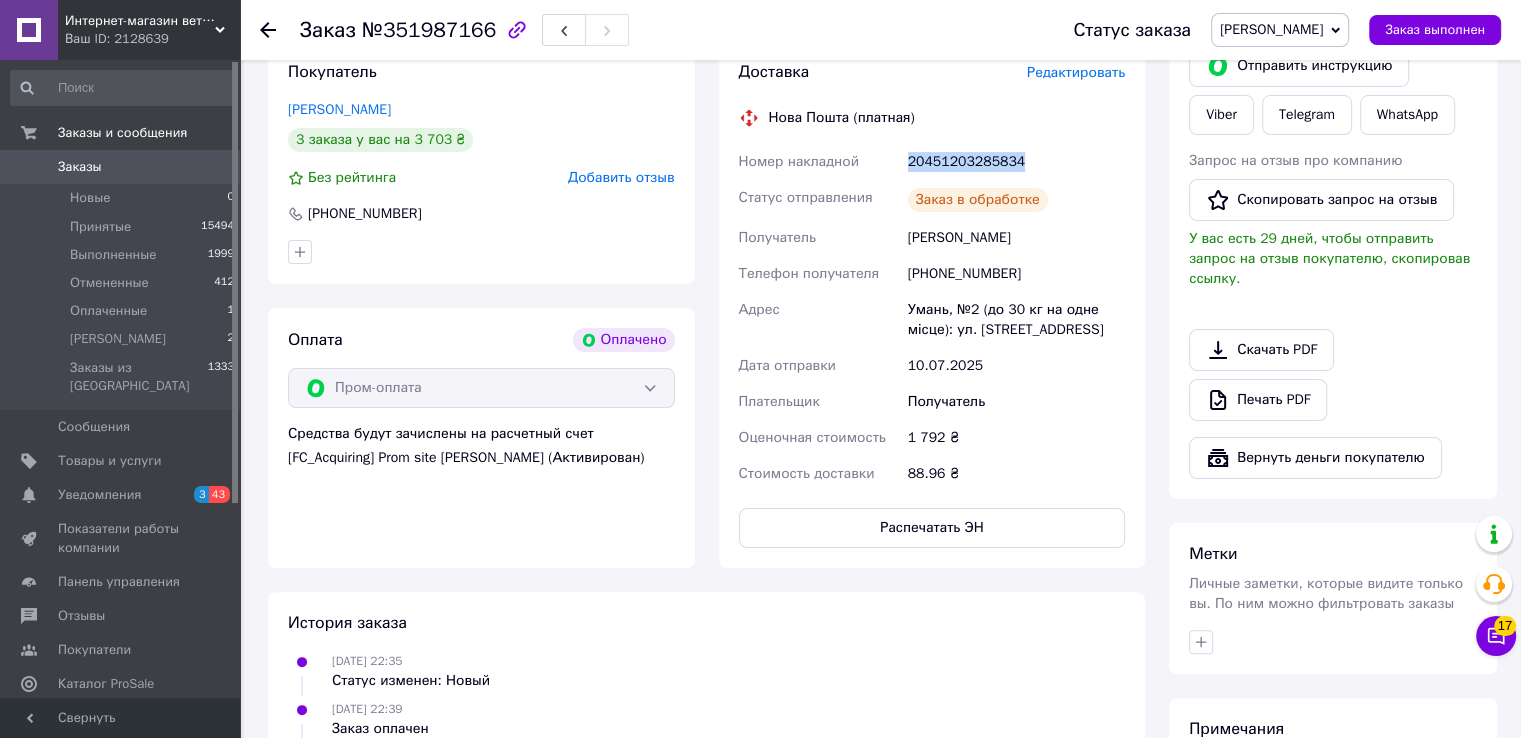 click on "20451203285834" at bounding box center [1016, 162] 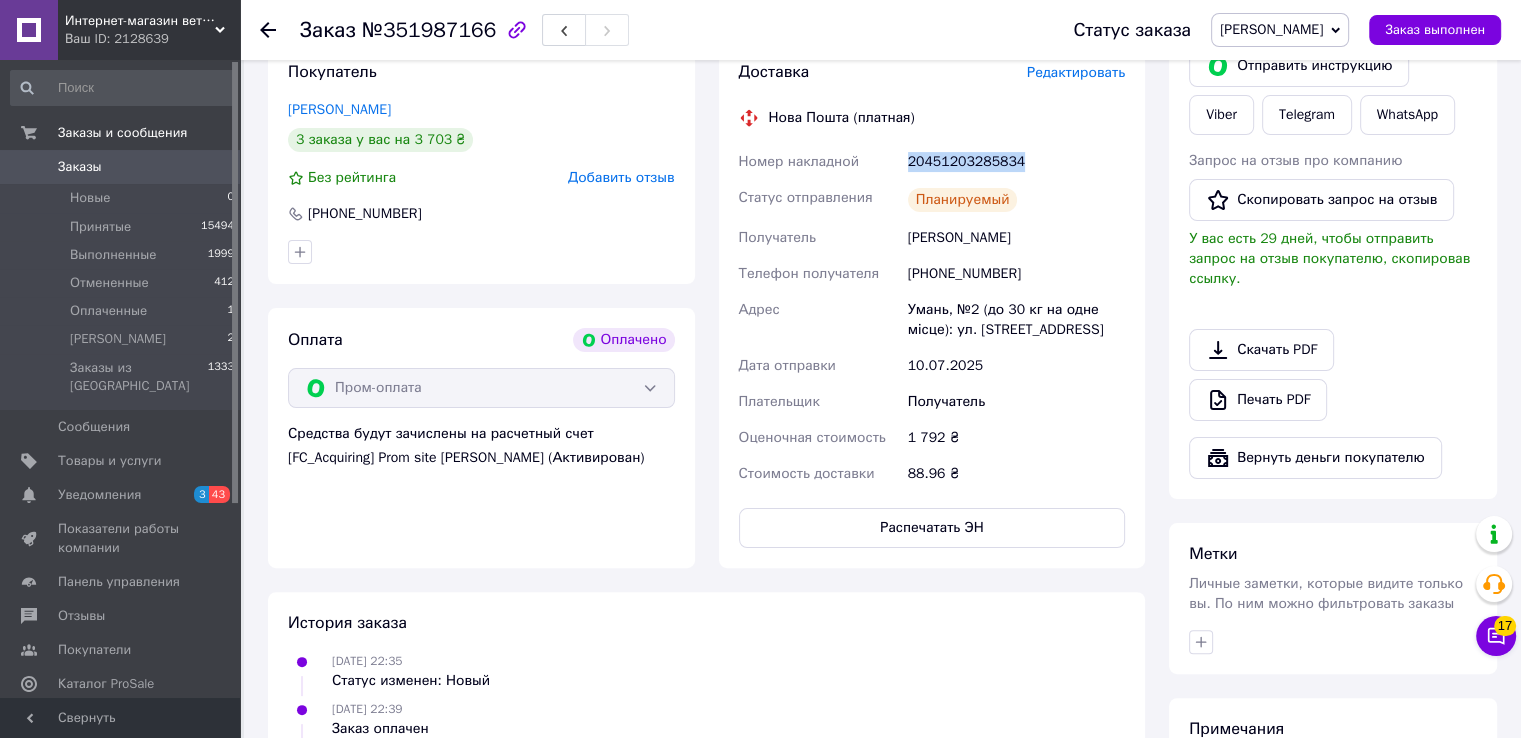 copy on "20451203285834" 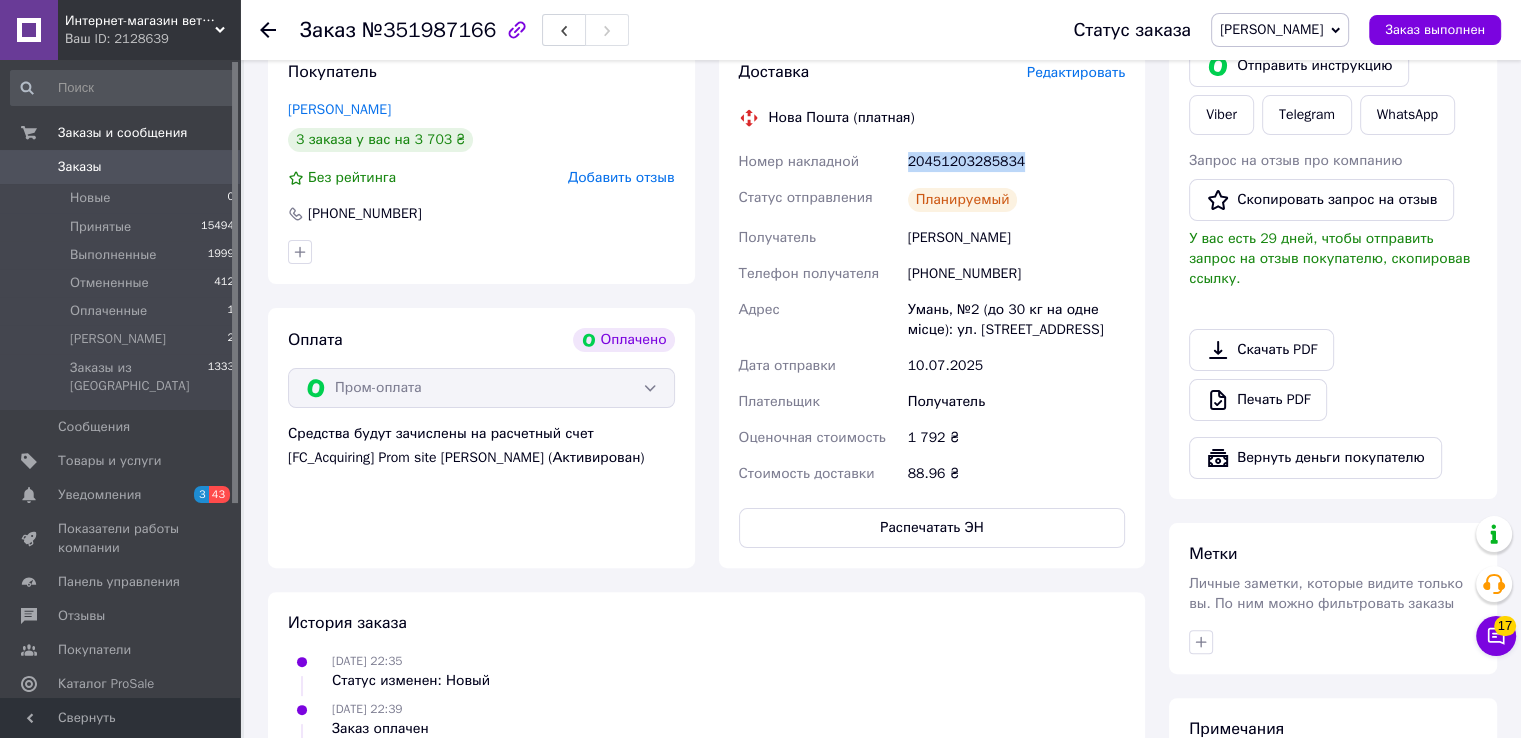 click on "[PERSON_NAME]" at bounding box center (1271, 29) 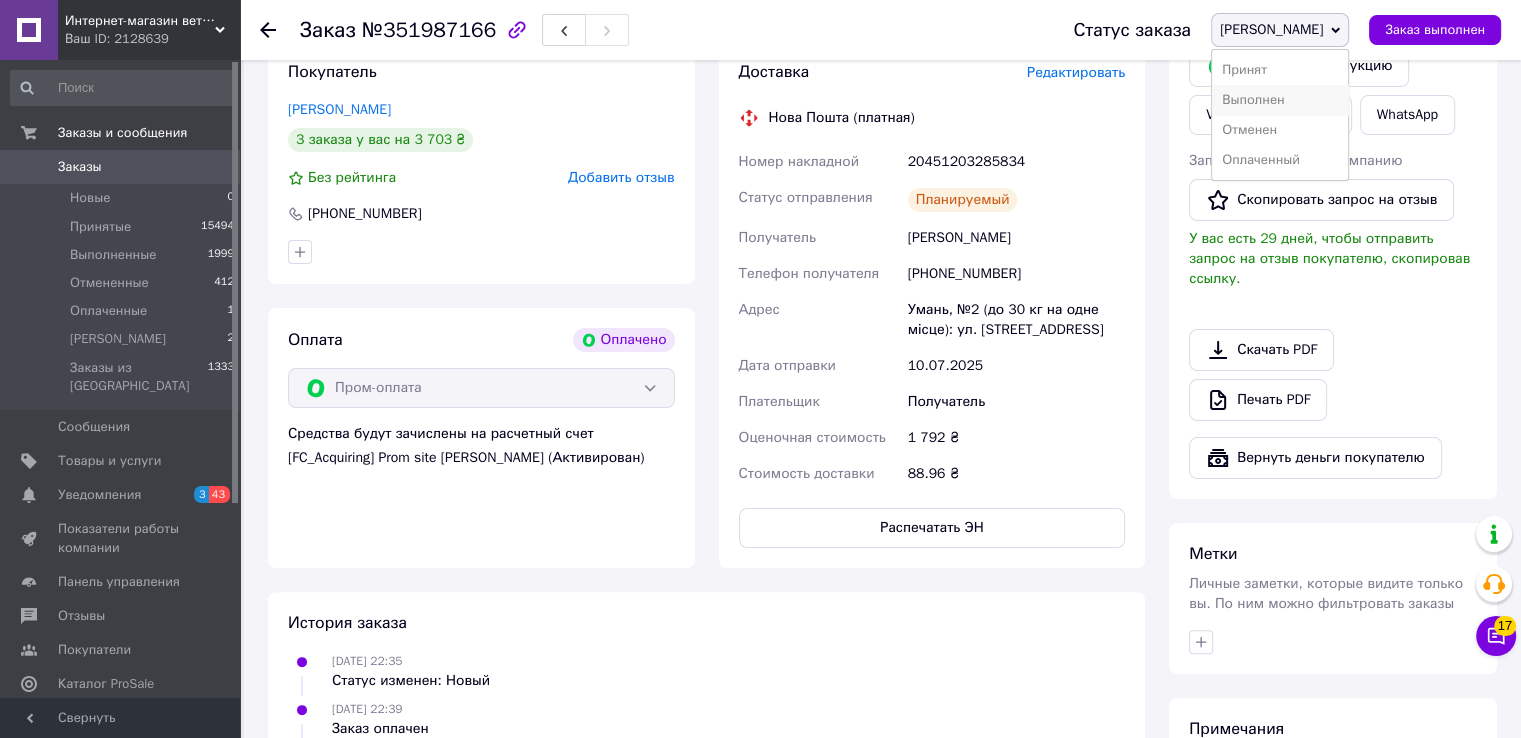 click on "Выполнен" at bounding box center [1280, 100] 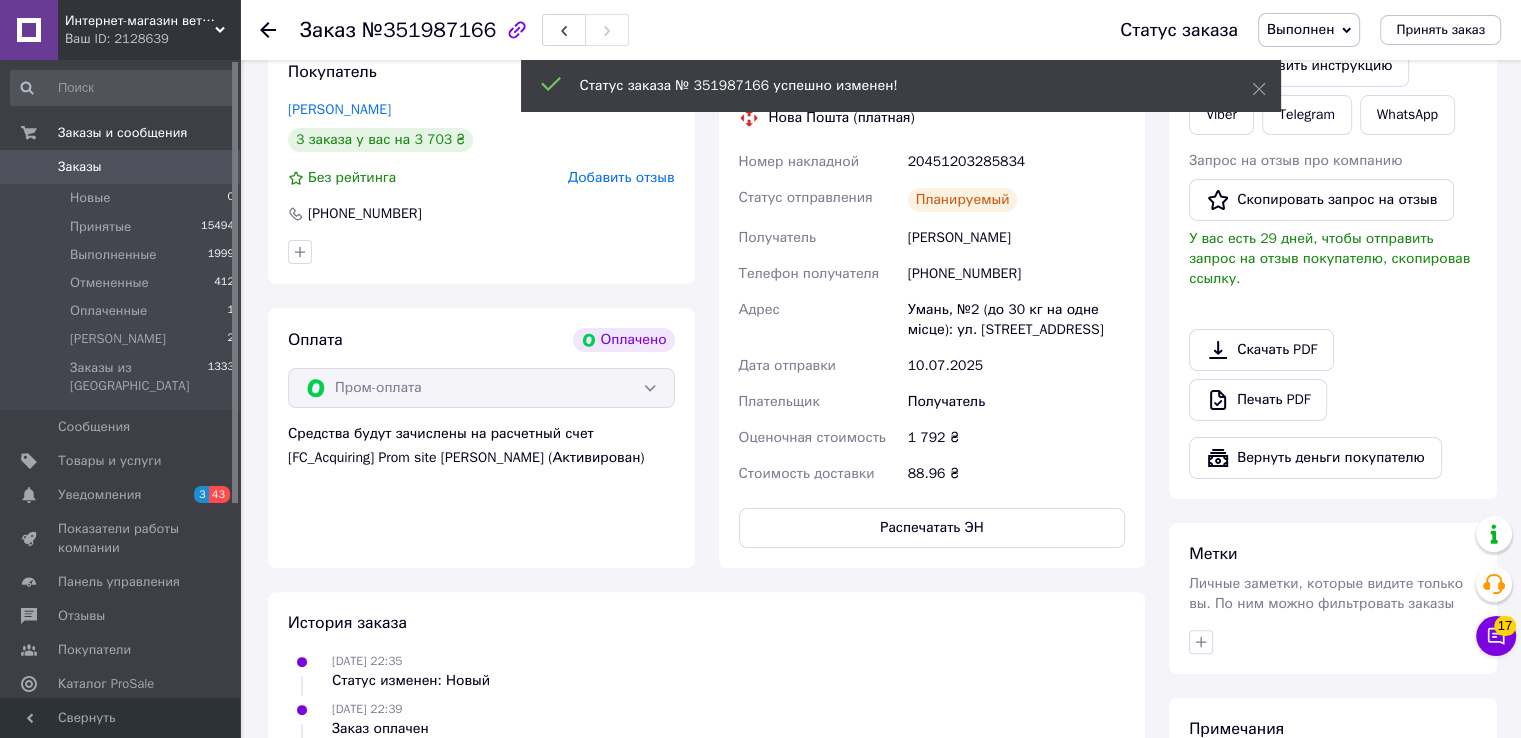 scroll, scrollTop: 15, scrollLeft: 0, axis: vertical 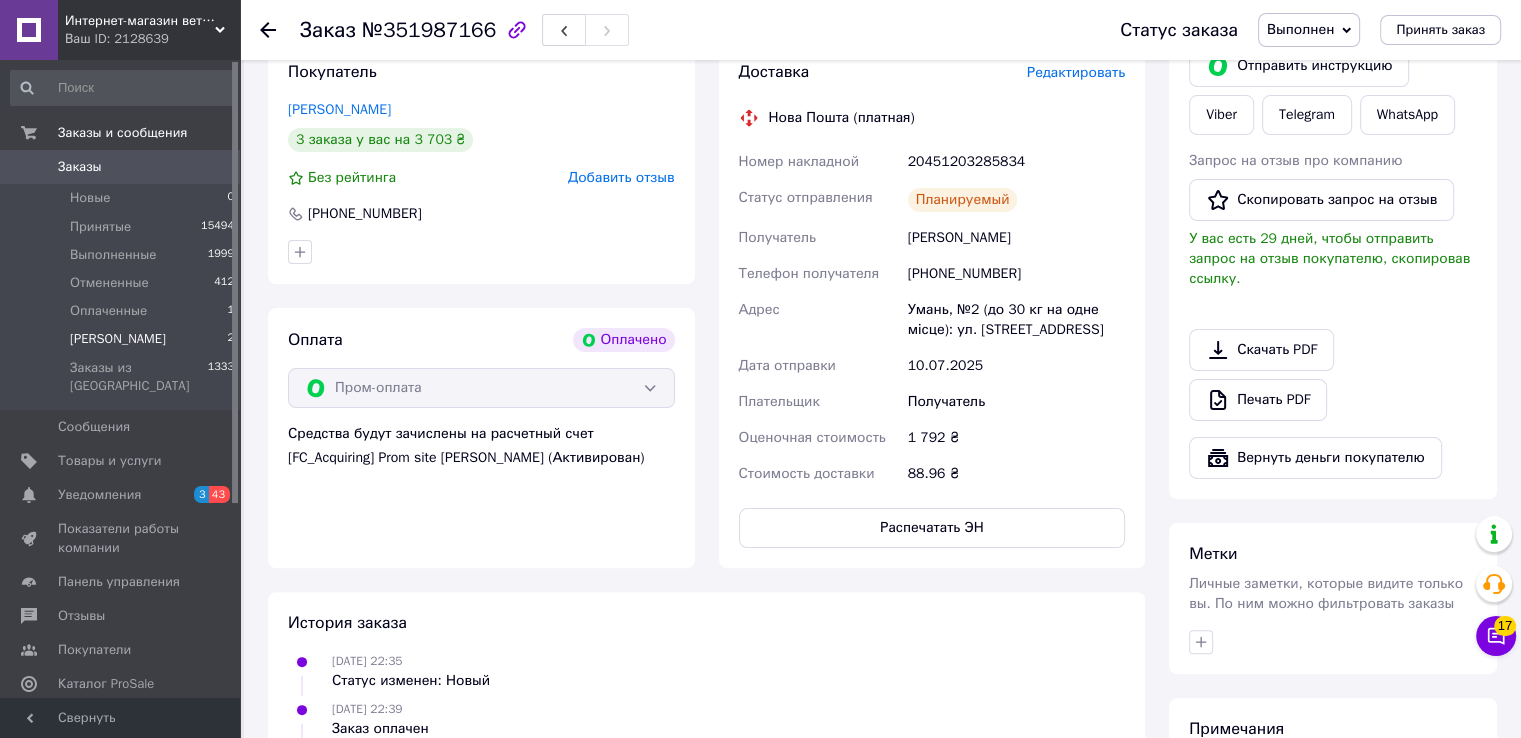 click on "[PERSON_NAME]" at bounding box center (118, 339) 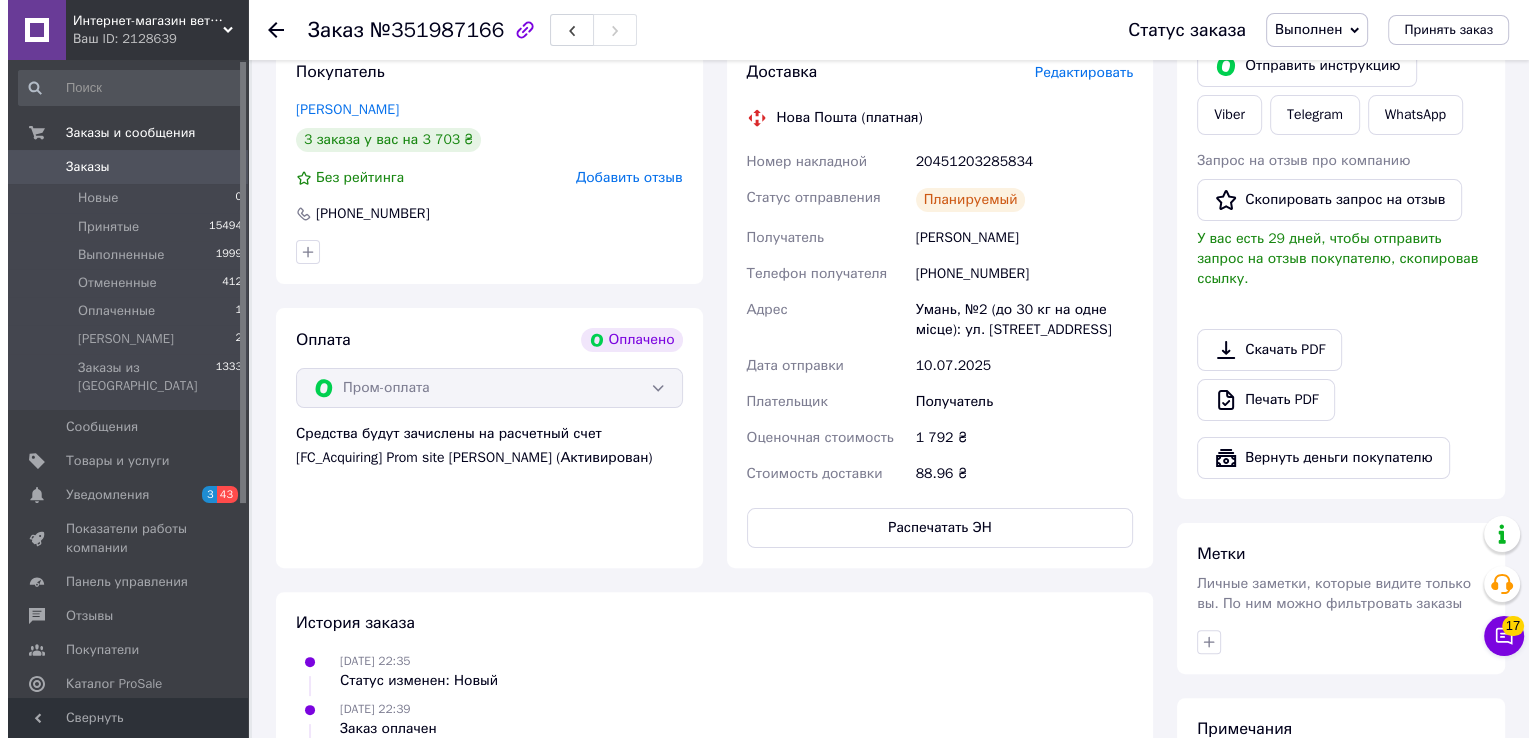 scroll, scrollTop: 0, scrollLeft: 0, axis: both 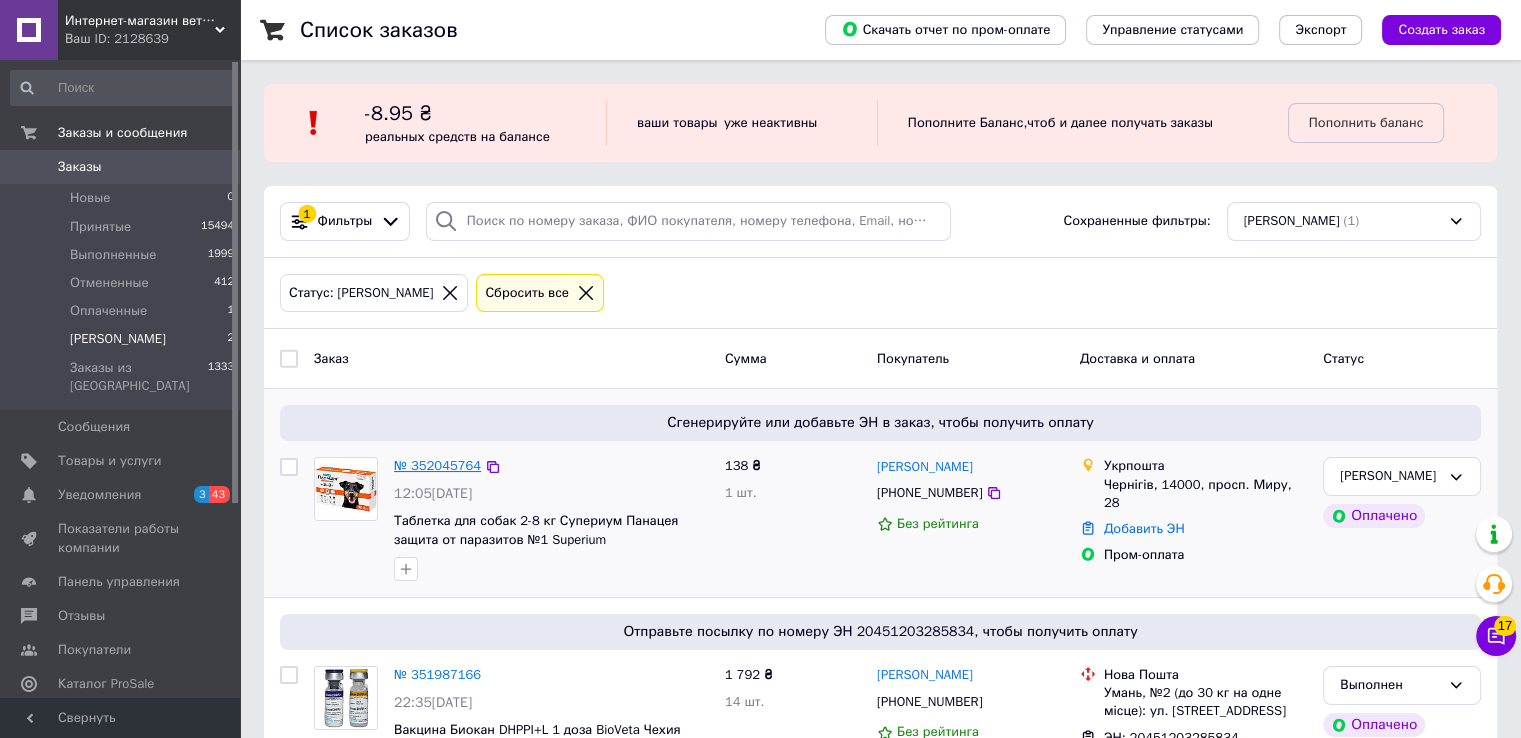 click on "№ 352045764" at bounding box center (437, 465) 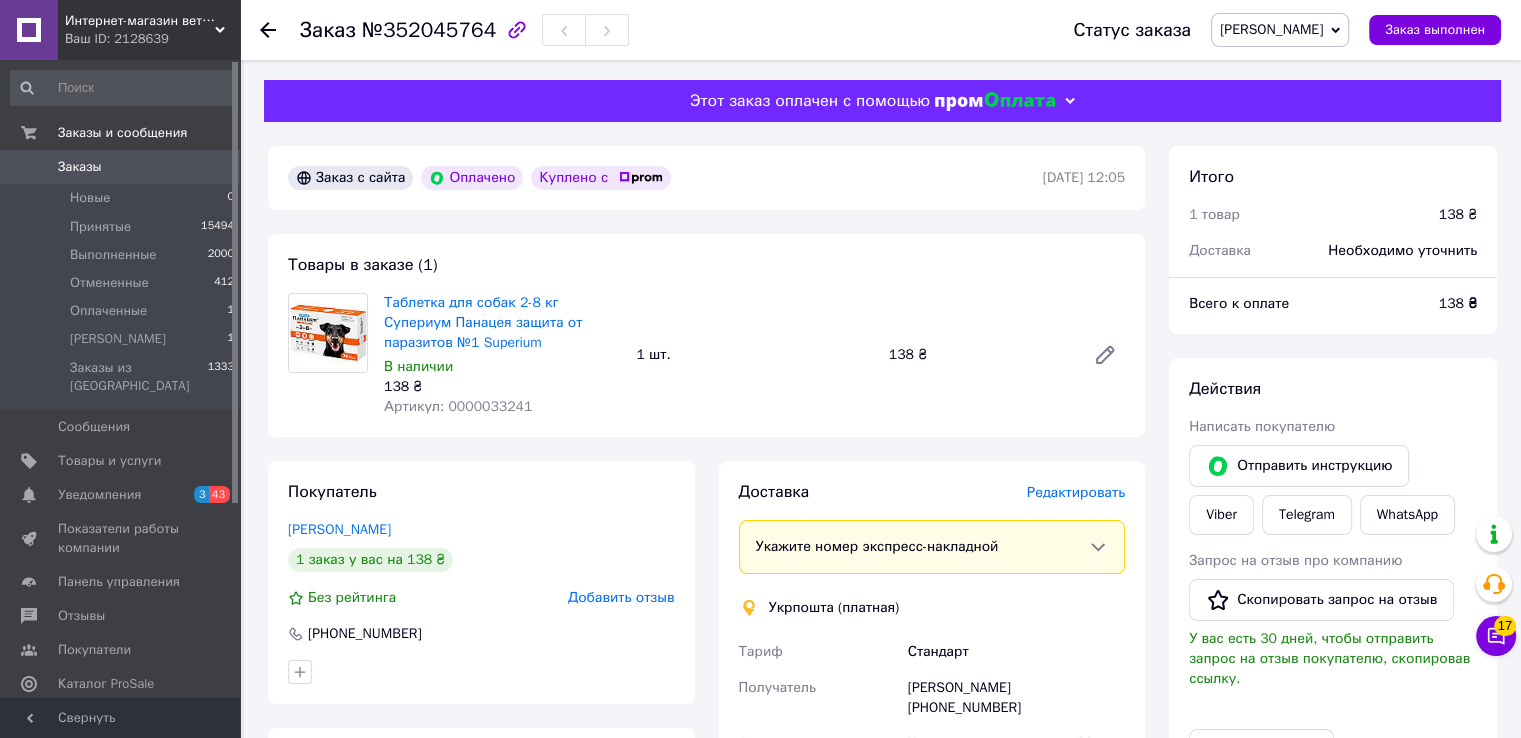 click on "Редактировать" at bounding box center [1076, 492] 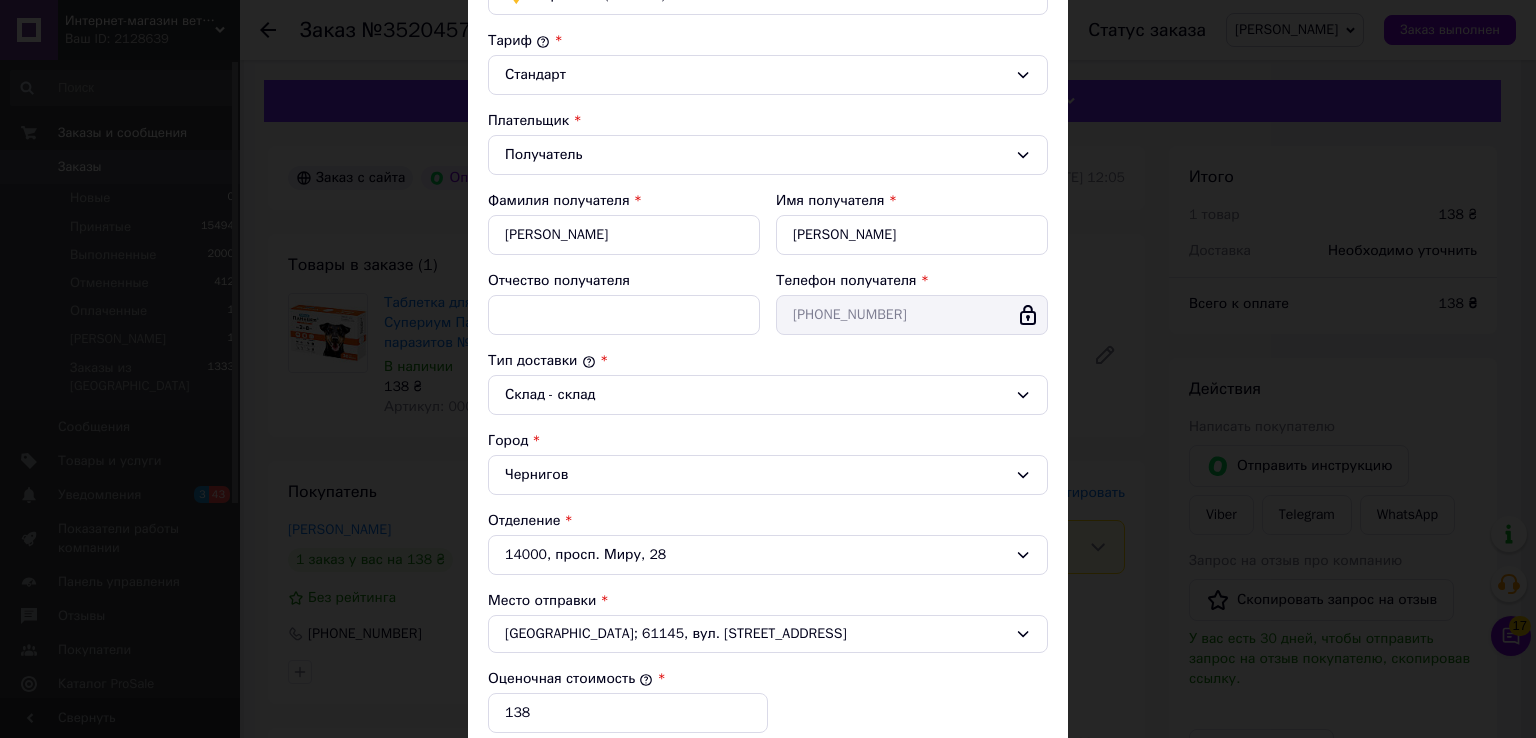 scroll, scrollTop: 400, scrollLeft: 0, axis: vertical 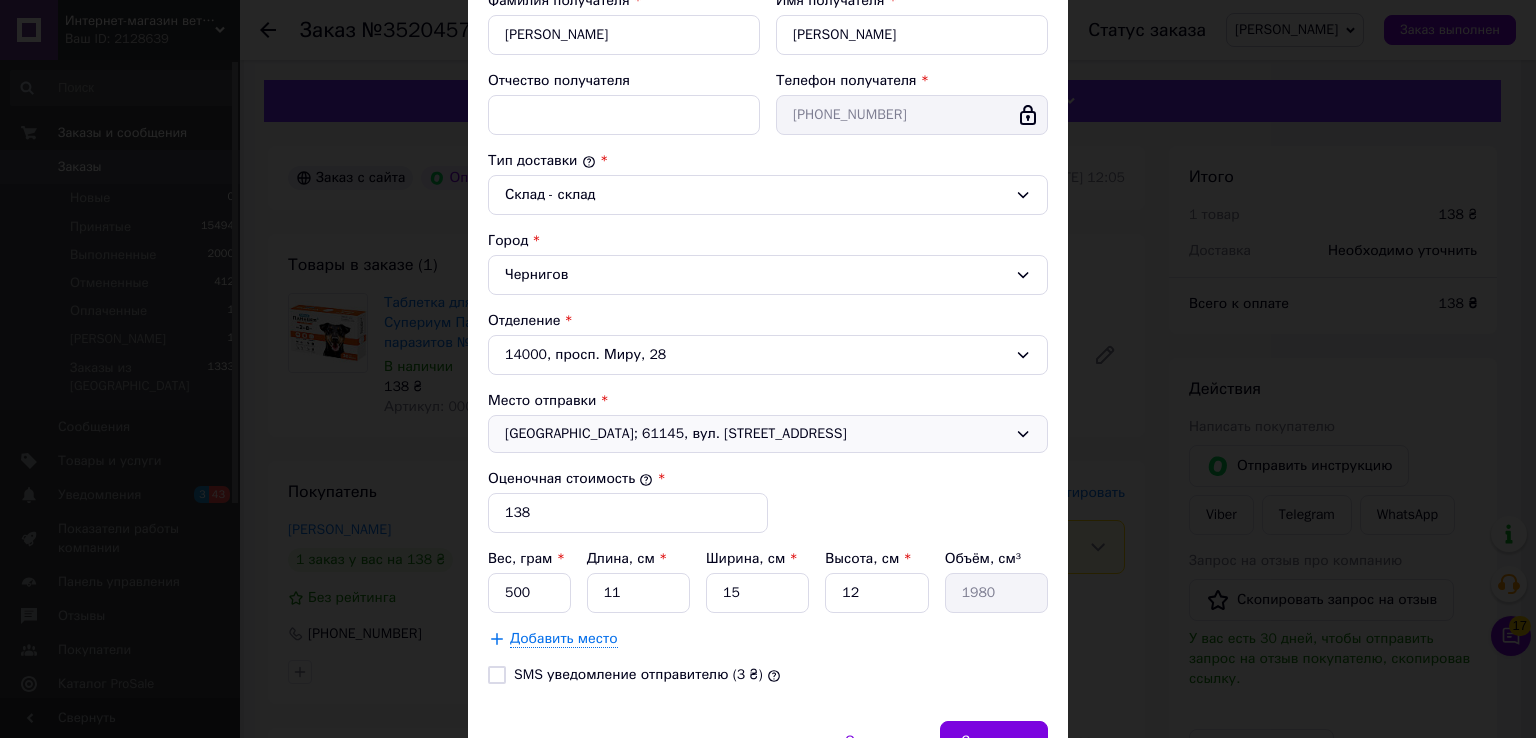 click on "[GEOGRAPHIC_DATA]; 61145, вул. [STREET_ADDRESS]" at bounding box center (756, 434) 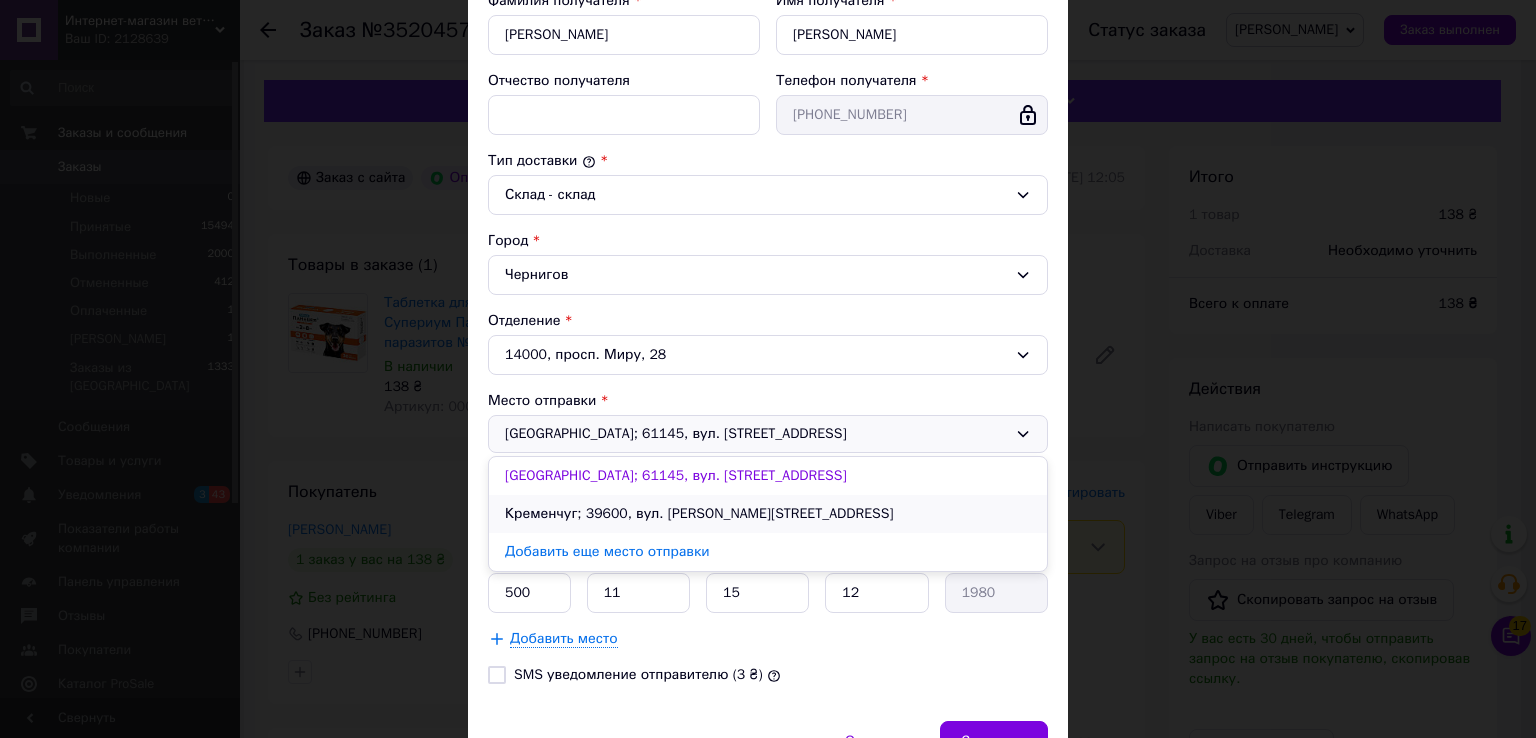 click on "Кременчуг; 39600, вул. [PERSON_NAME][STREET_ADDRESS]" at bounding box center (768, 514) 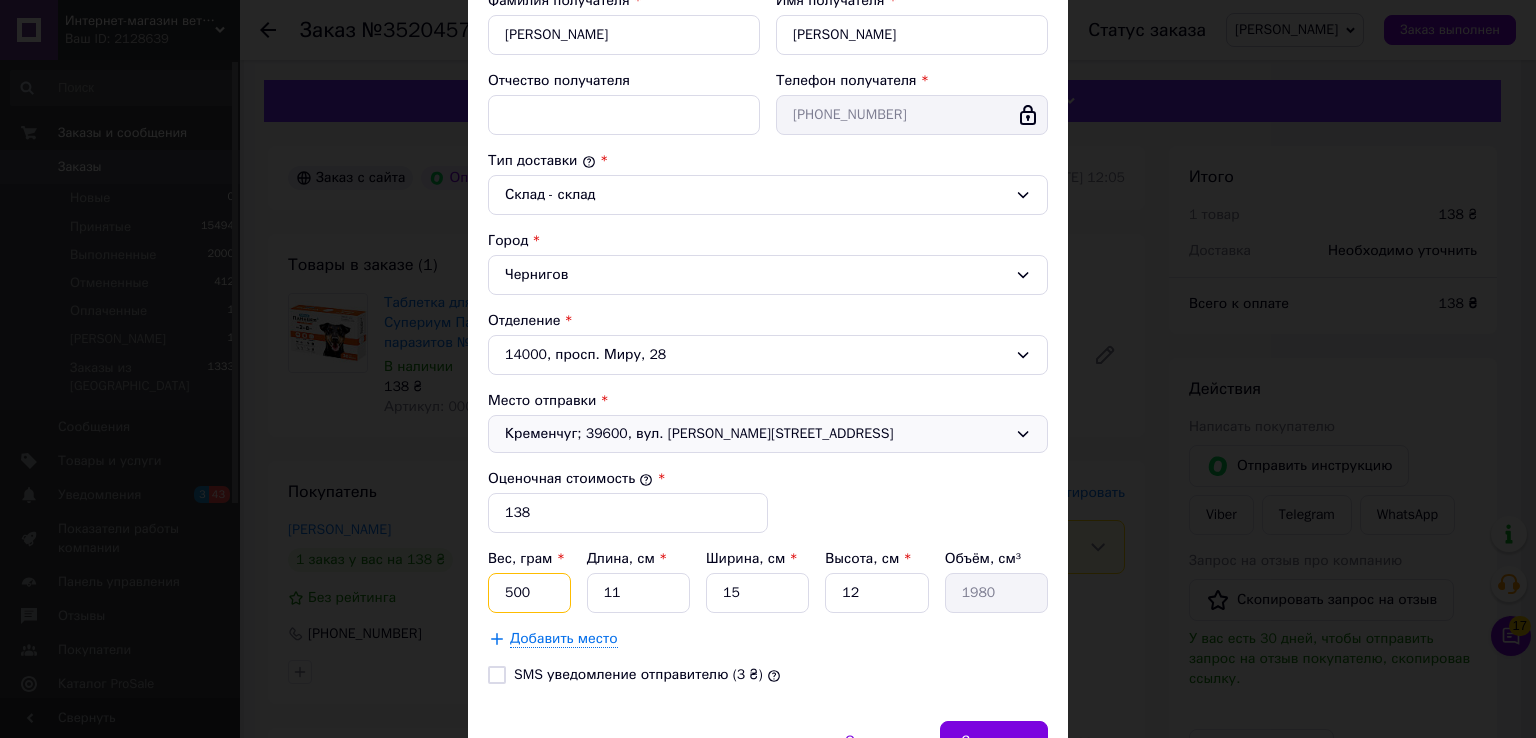 click on "500" at bounding box center [529, 593] 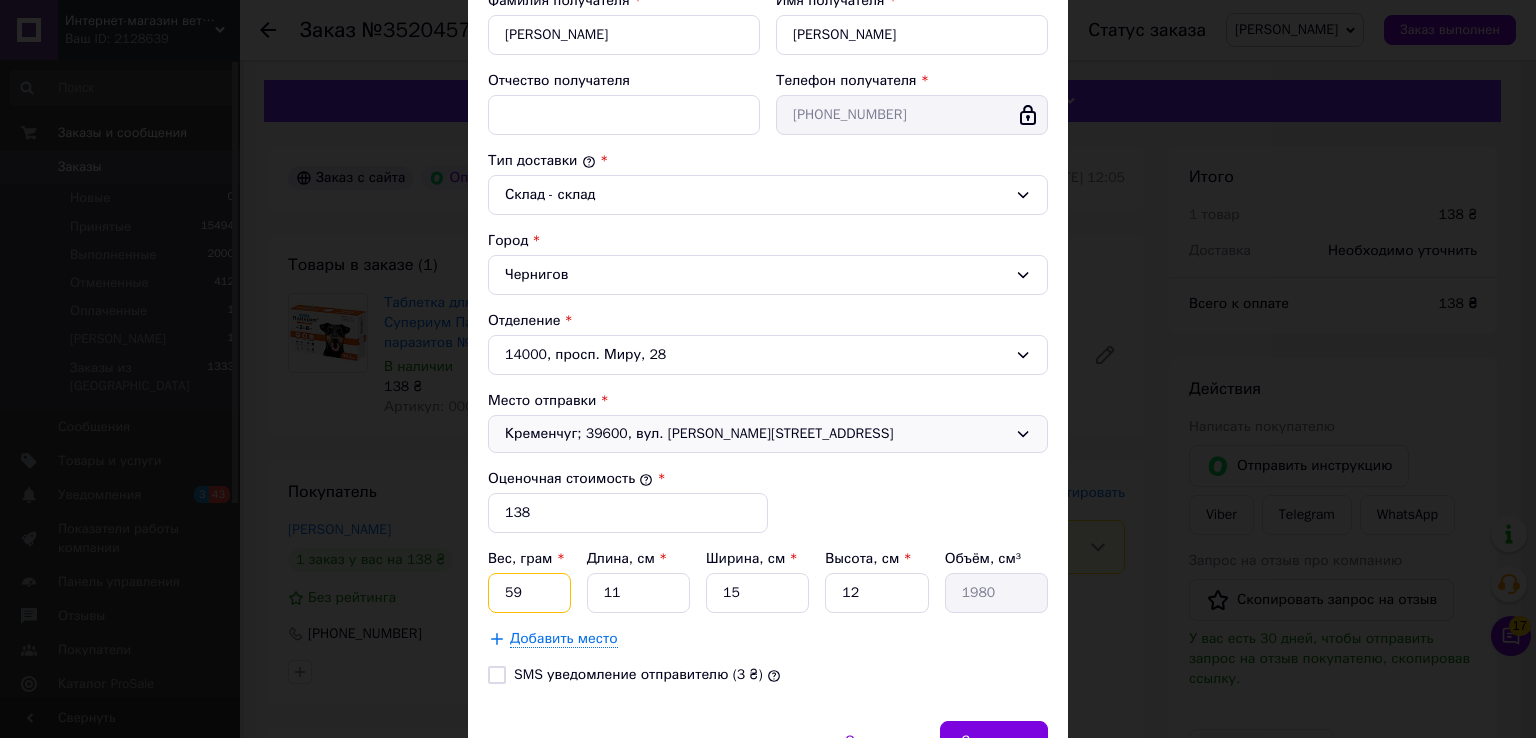 type on "59" 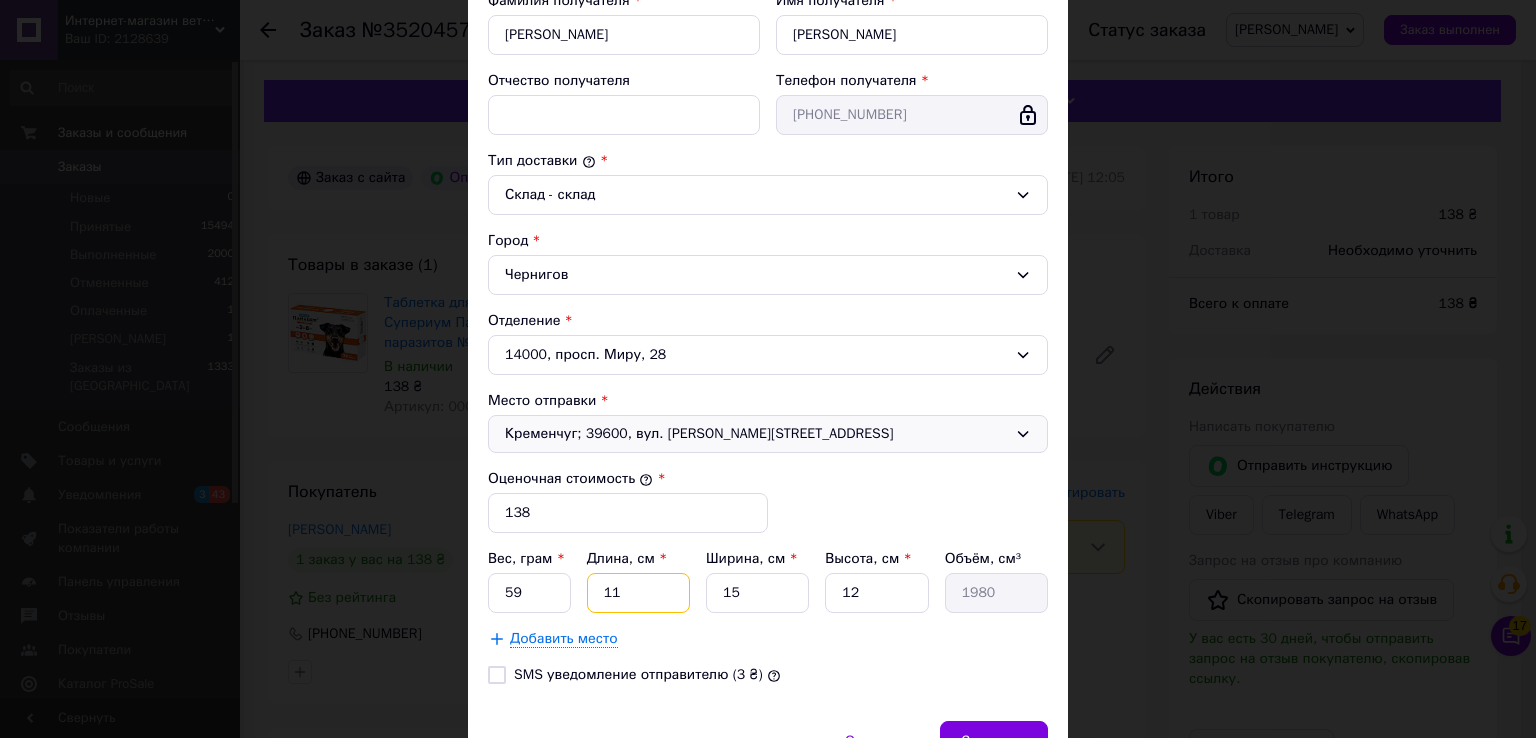 type on "1" 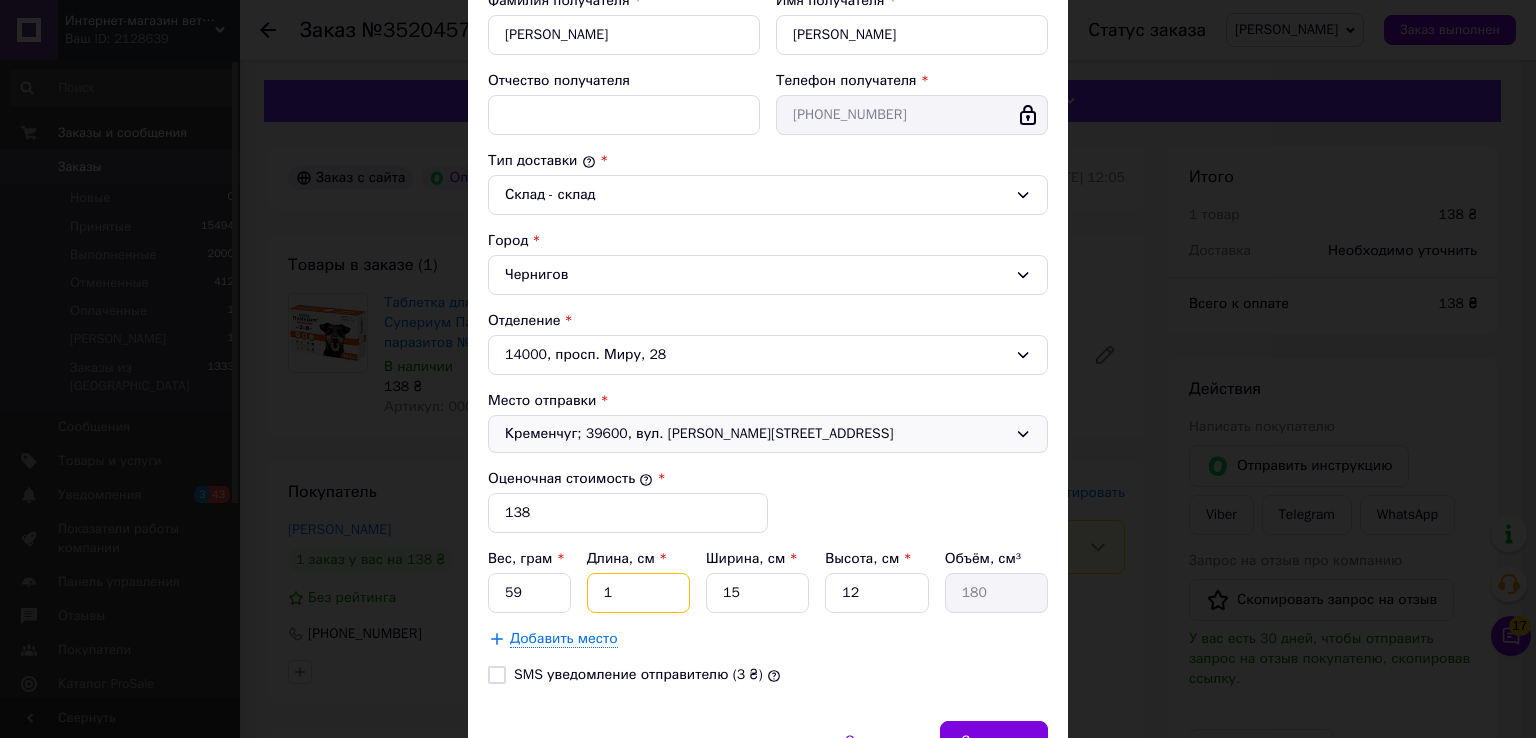 type on "14" 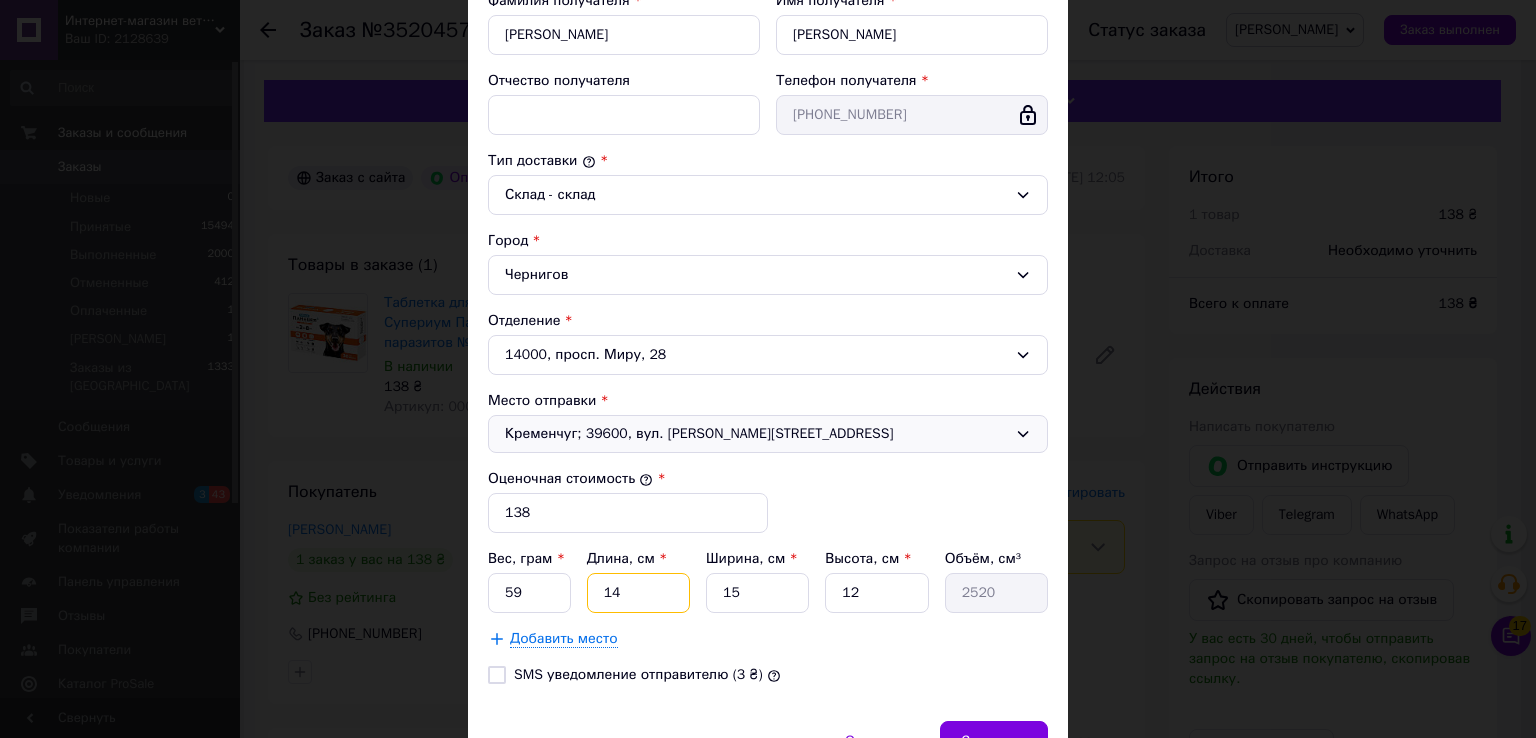 type on "14" 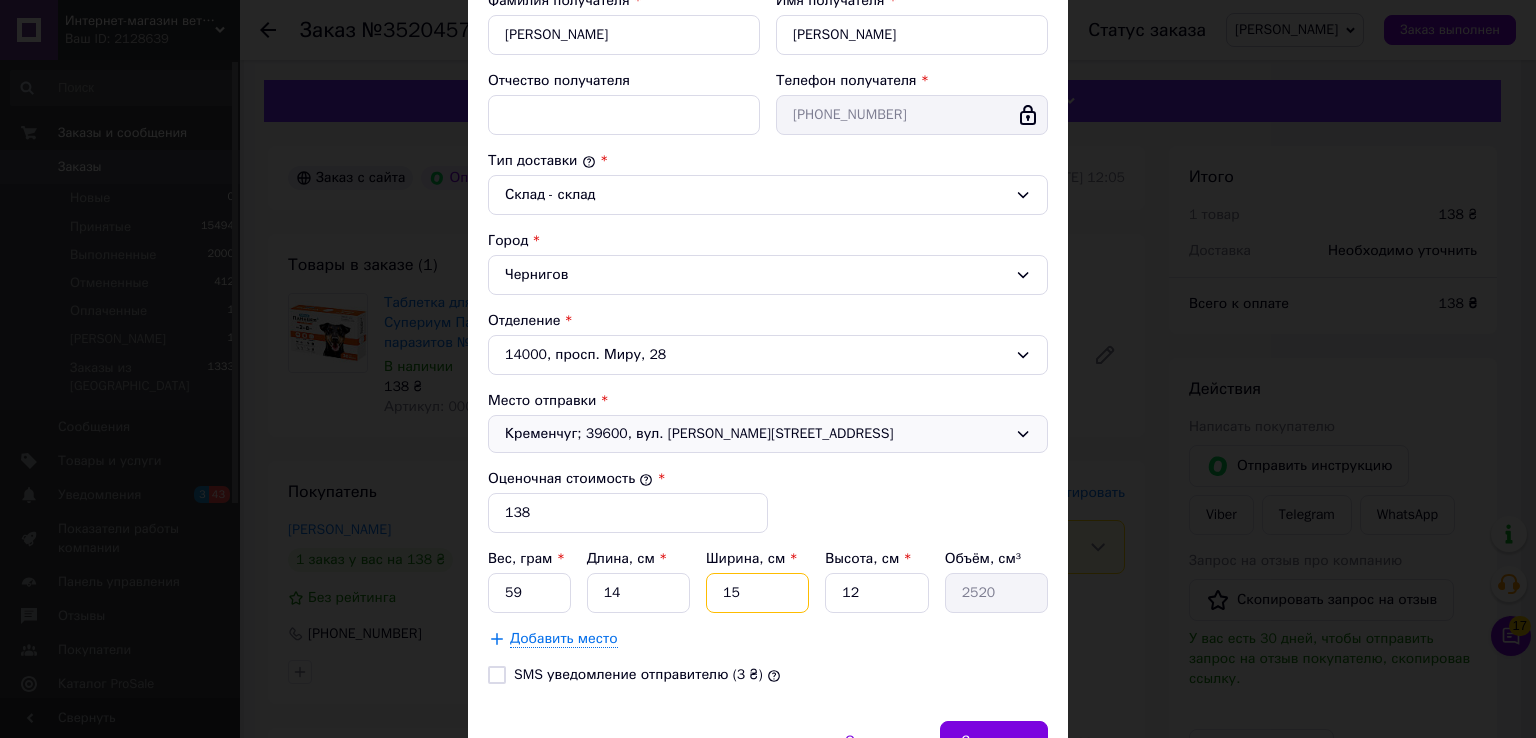type on "9" 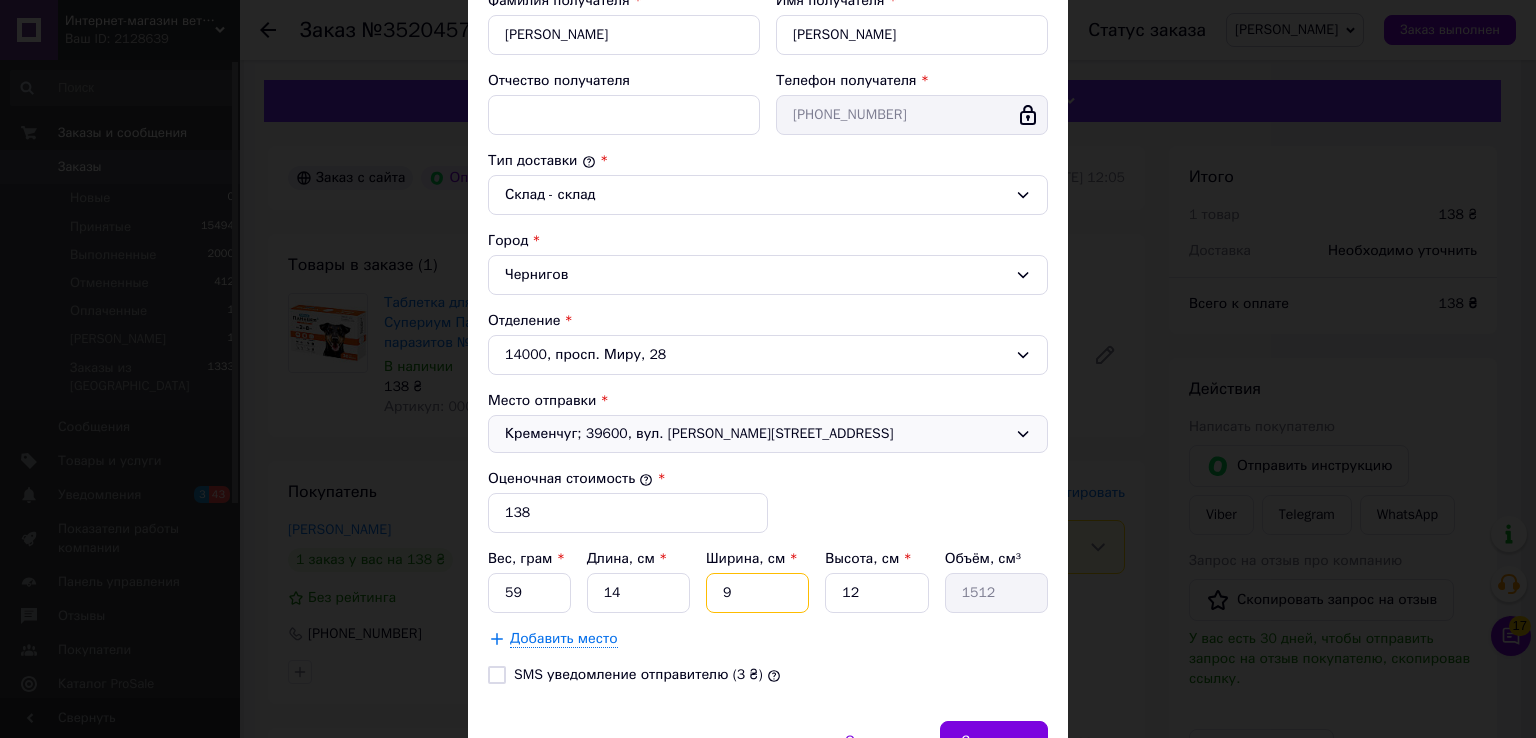 type on "9" 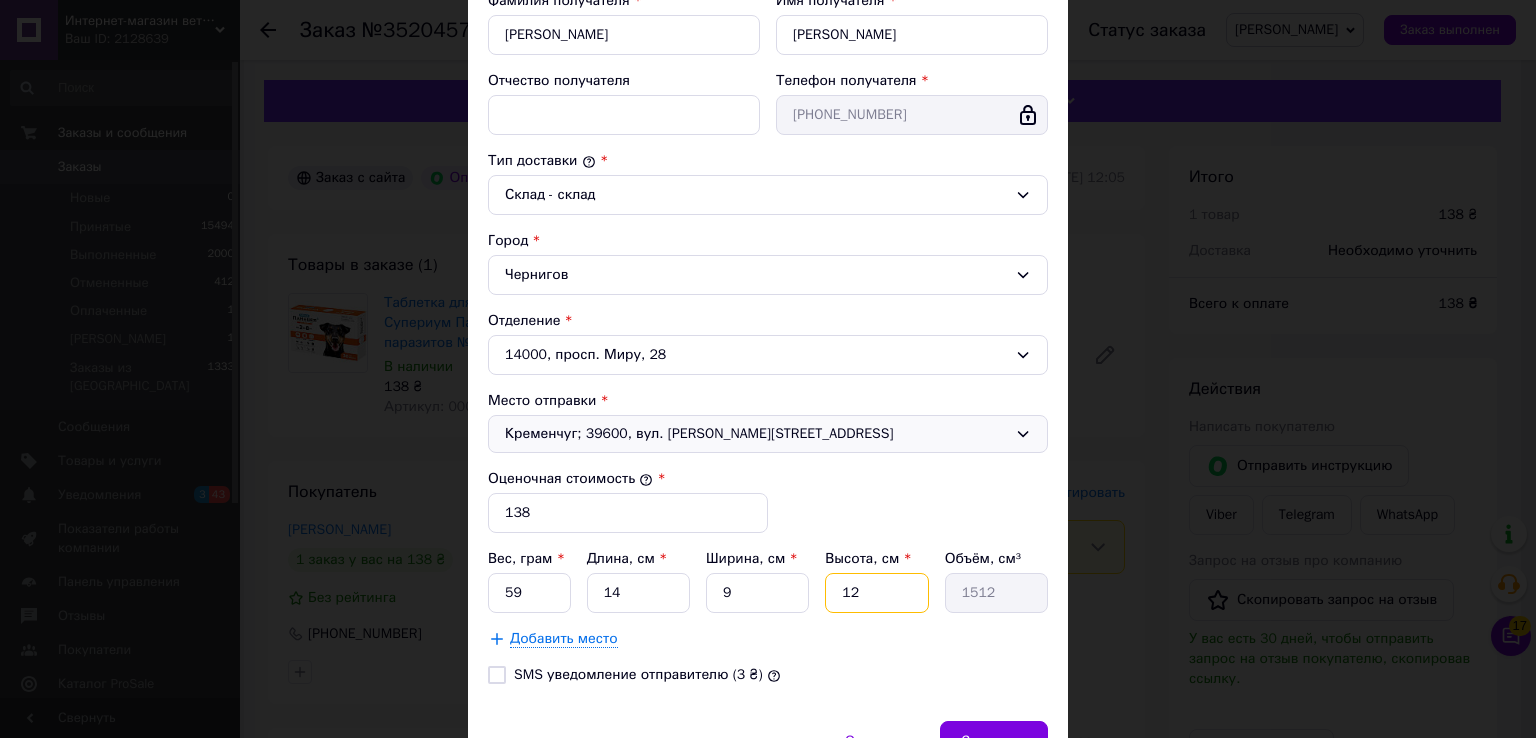 type on "3" 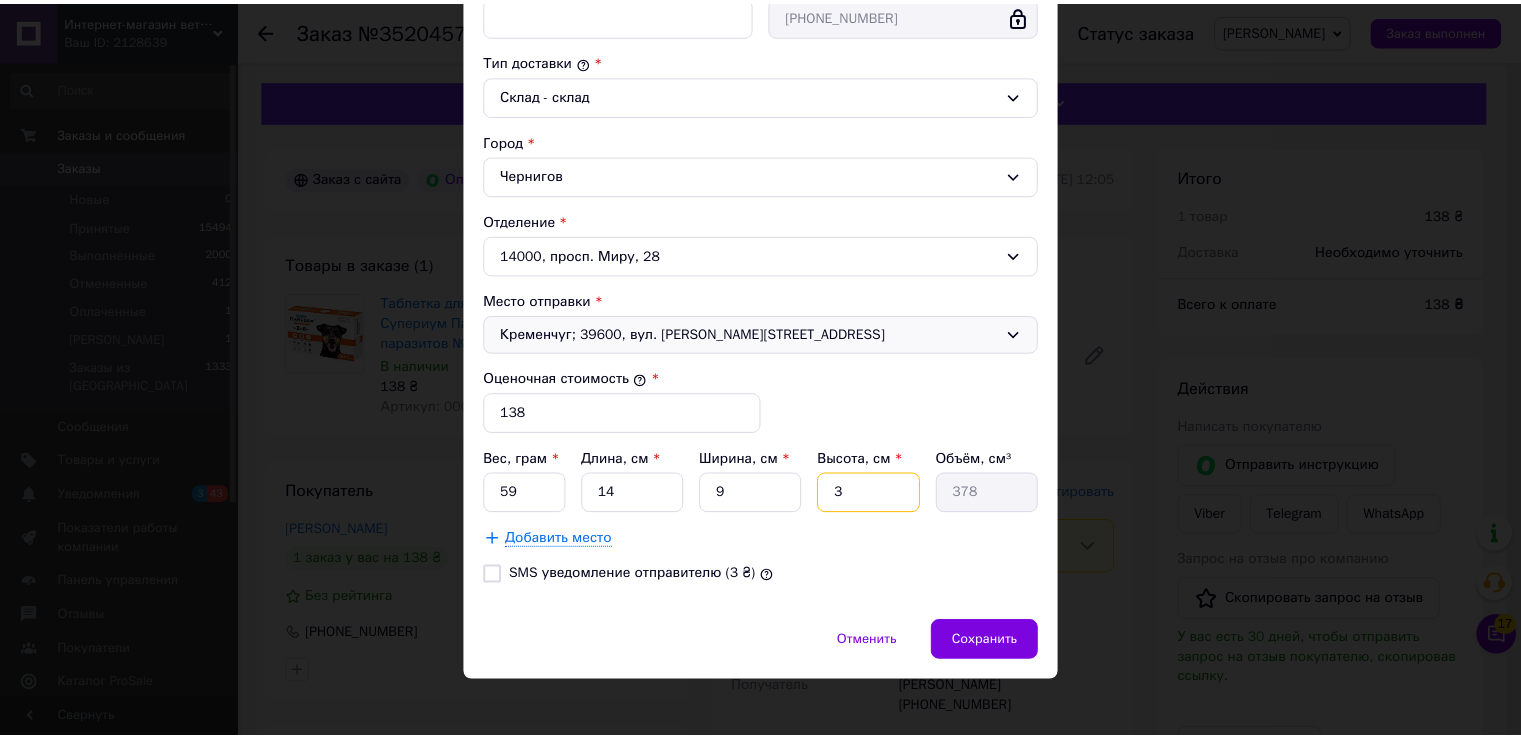 scroll, scrollTop: 508, scrollLeft: 0, axis: vertical 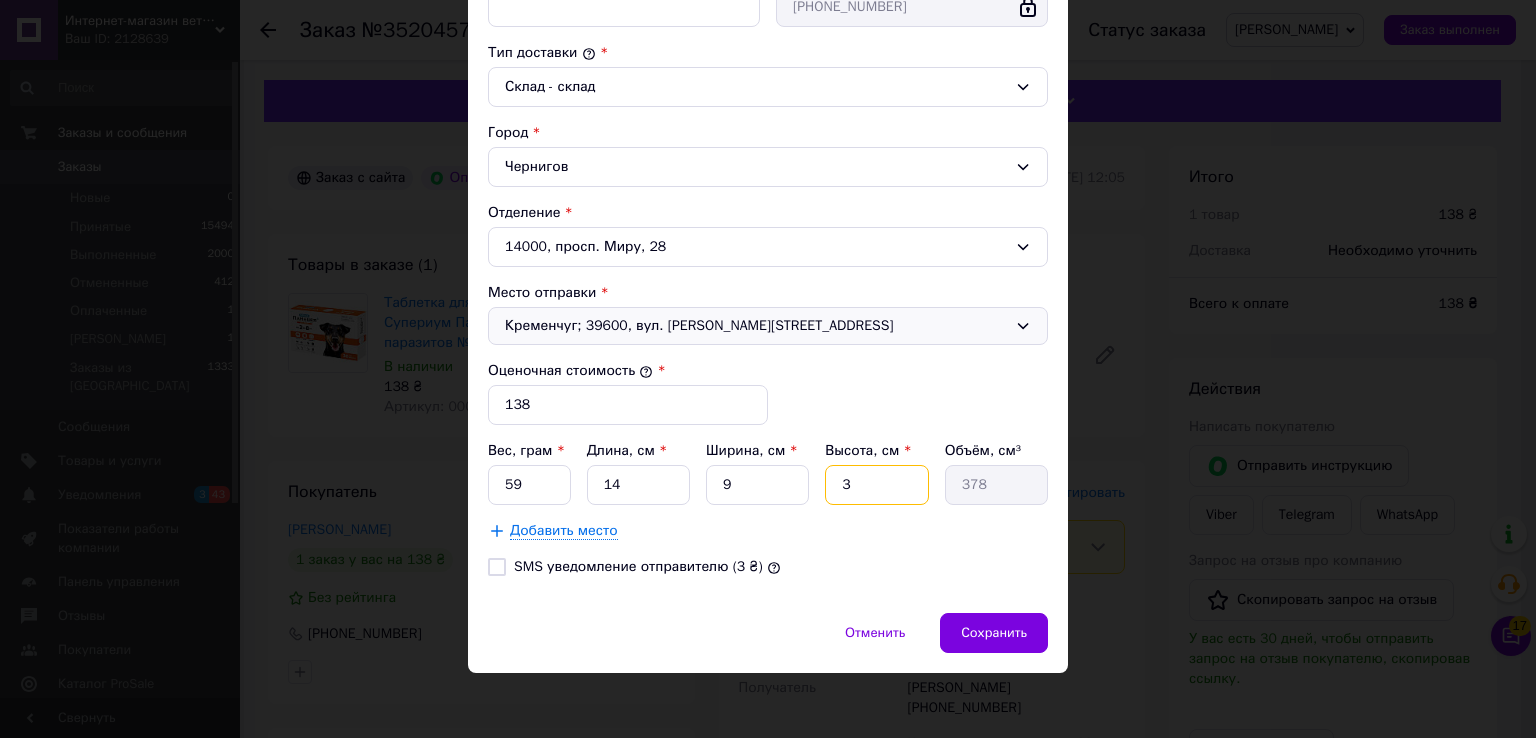 type on "3" 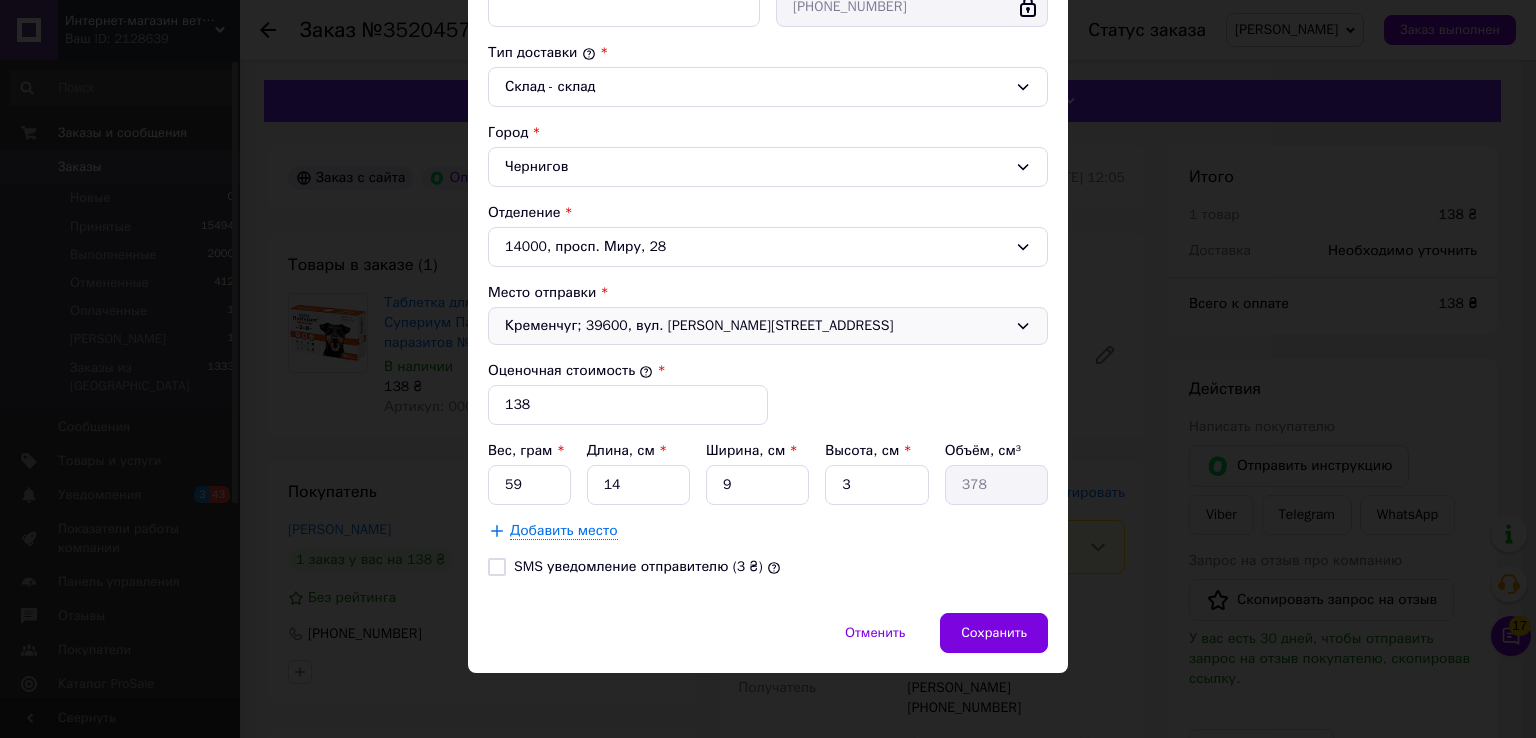 click on "Добавить место" at bounding box center [768, 531] 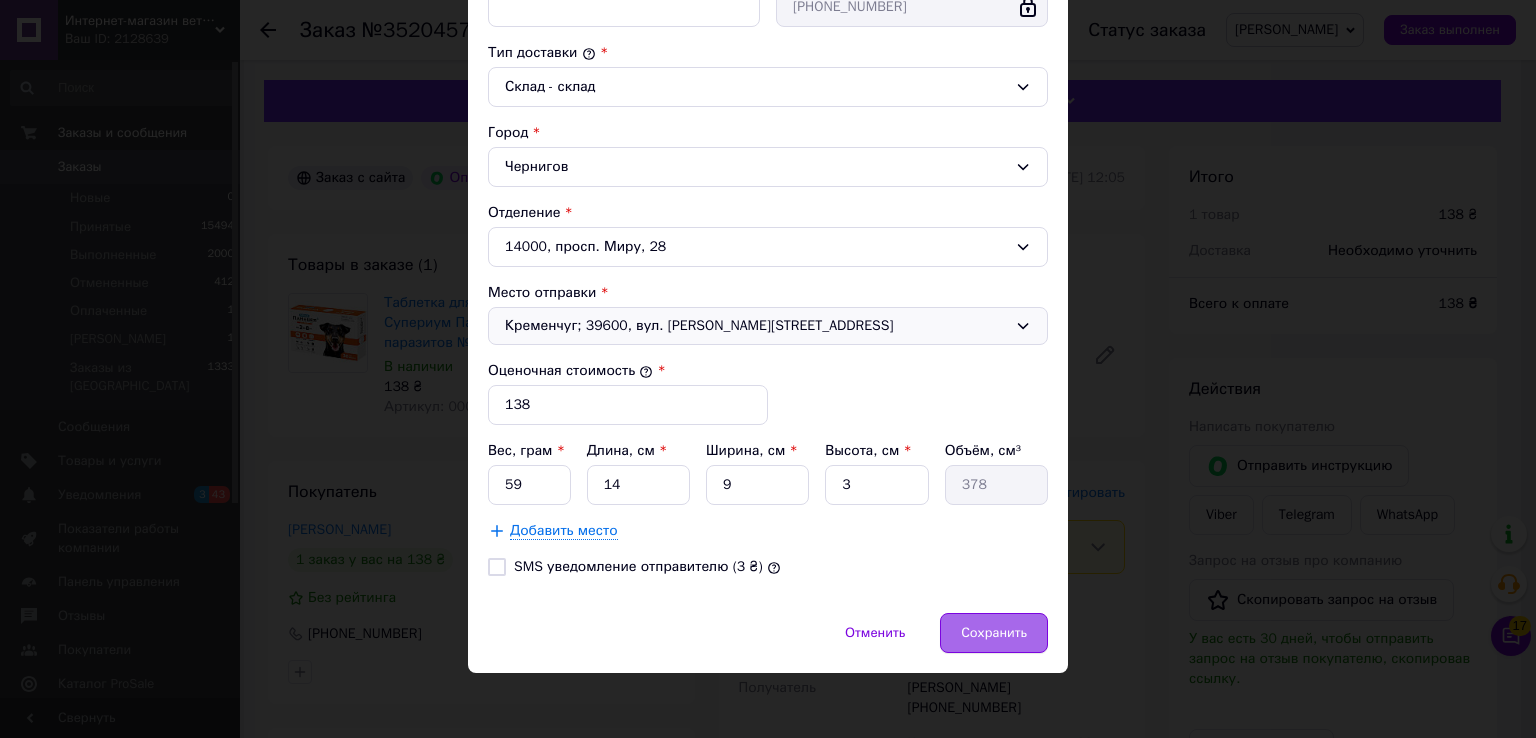 click on "Сохранить" at bounding box center [994, 633] 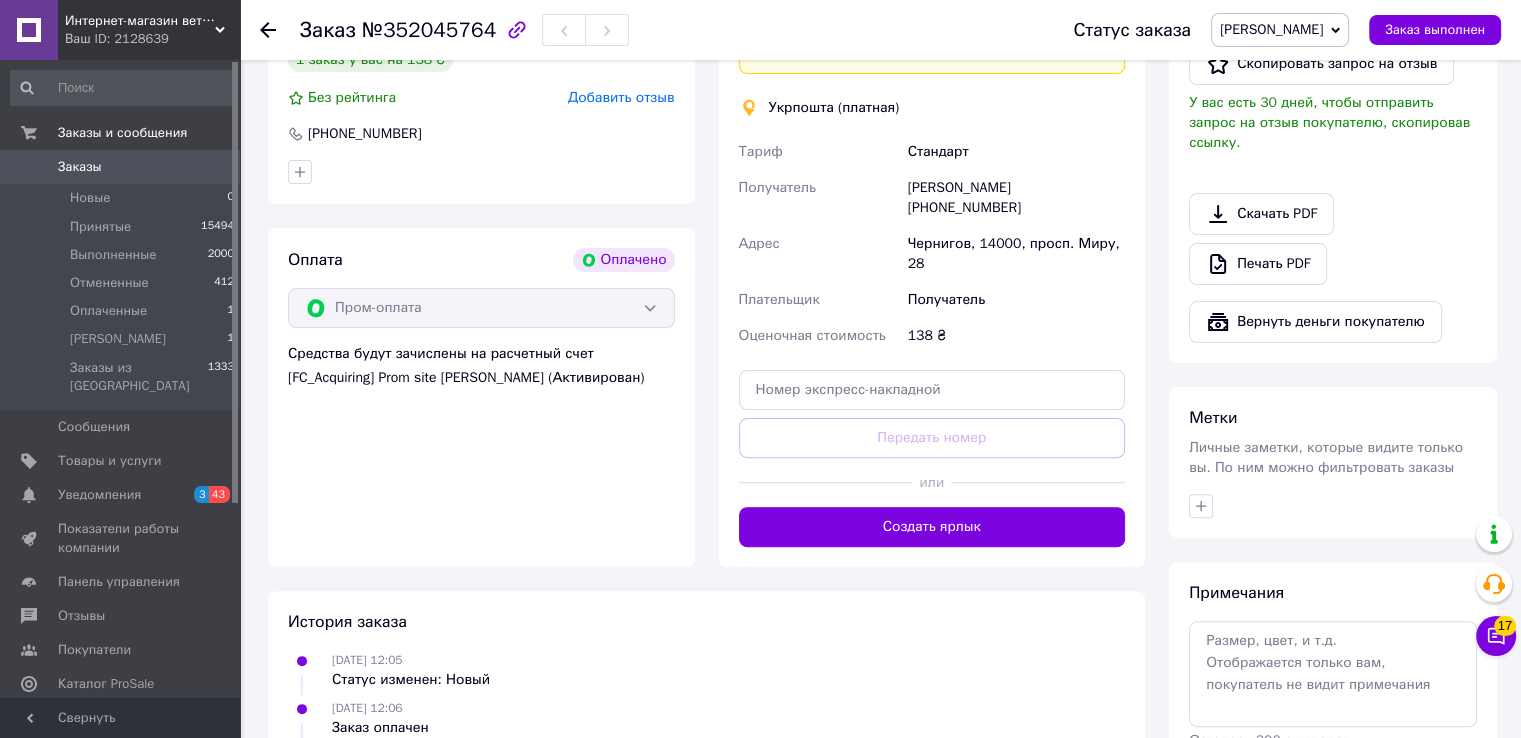 scroll, scrollTop: 600, scrollLeft: 0, axis: vertical 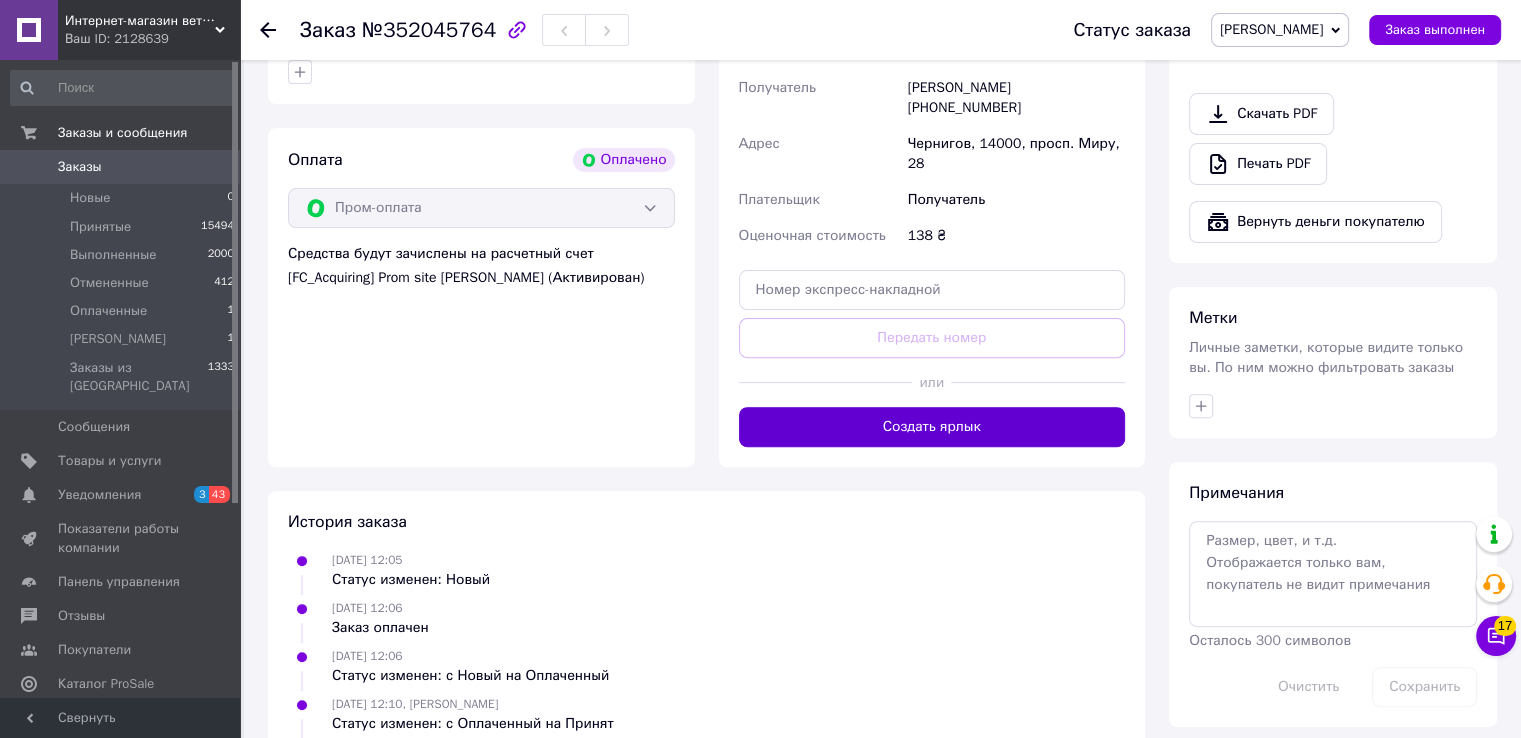 click on "Создать ярлык" at bounding box center (932, 427) 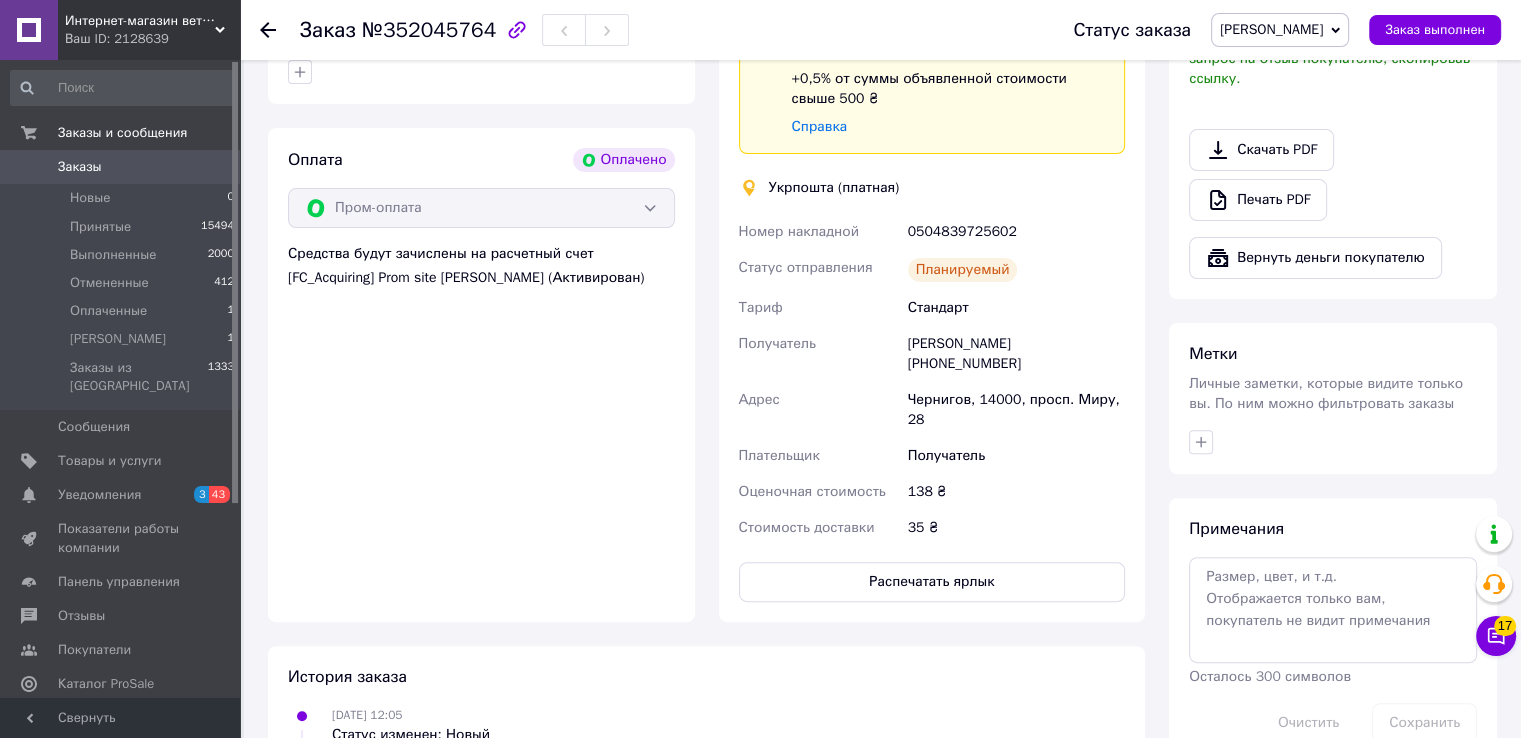 click on "0504839725602" at bounding box center [1016, 232] 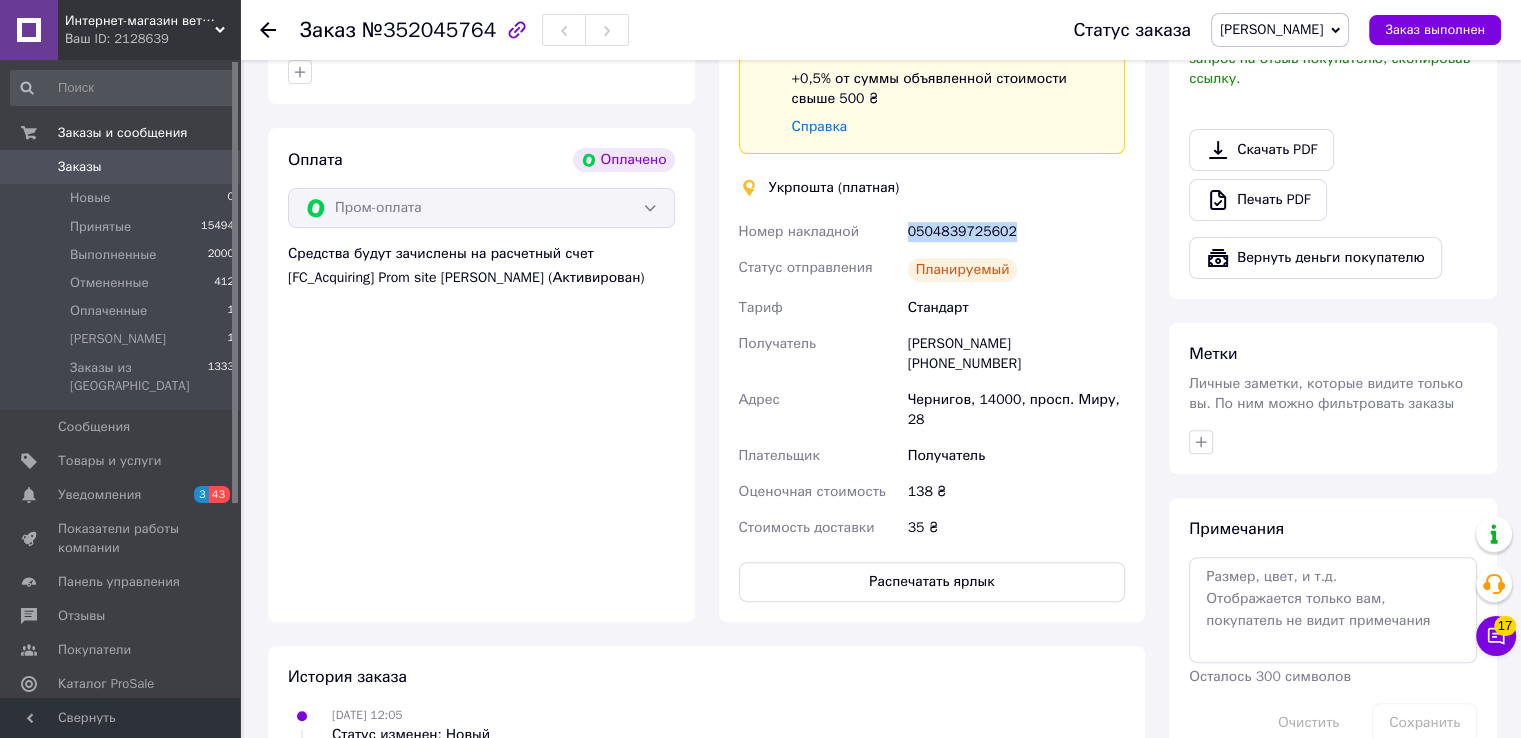 click on "0504839725602" at bounding box center (1016, 232) 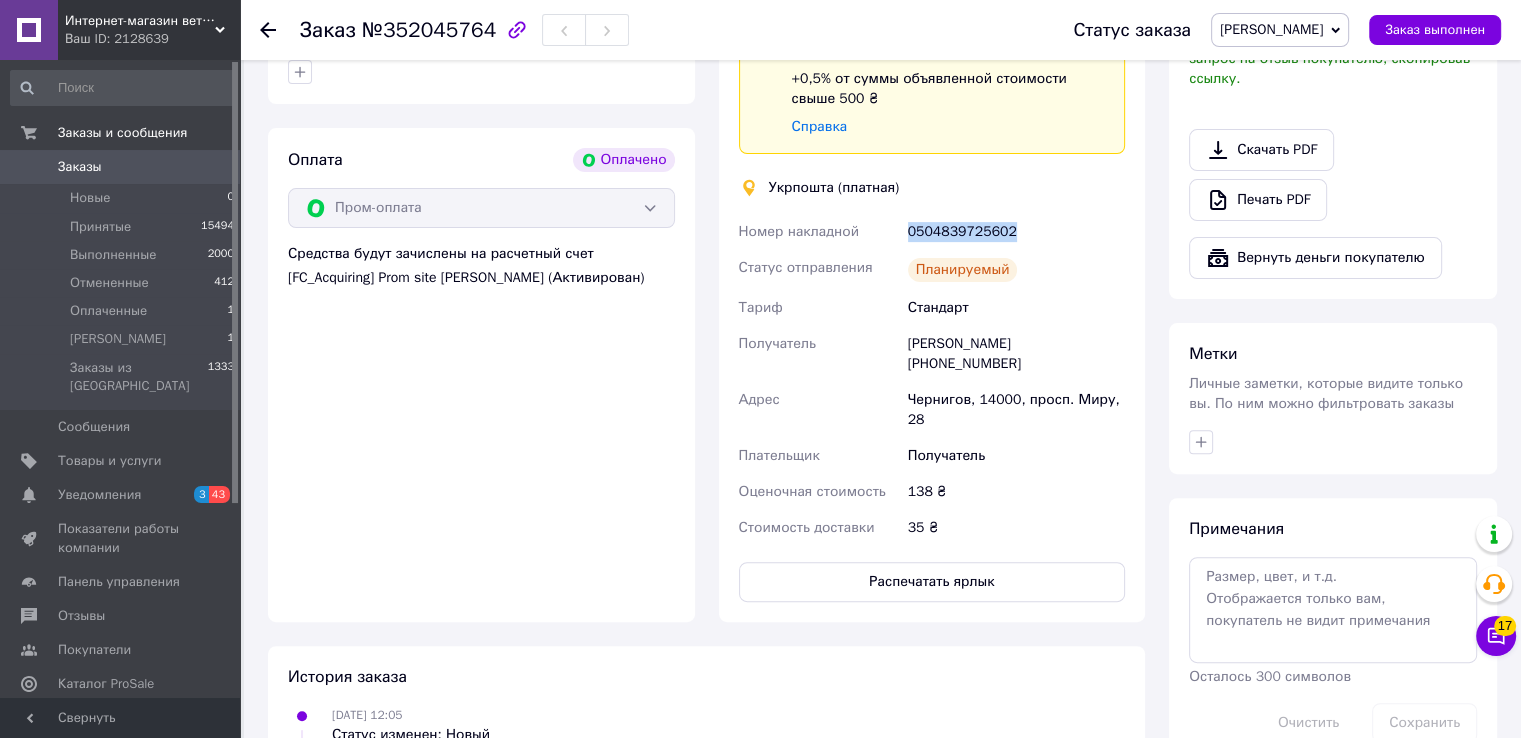 copy on "0504839725602" 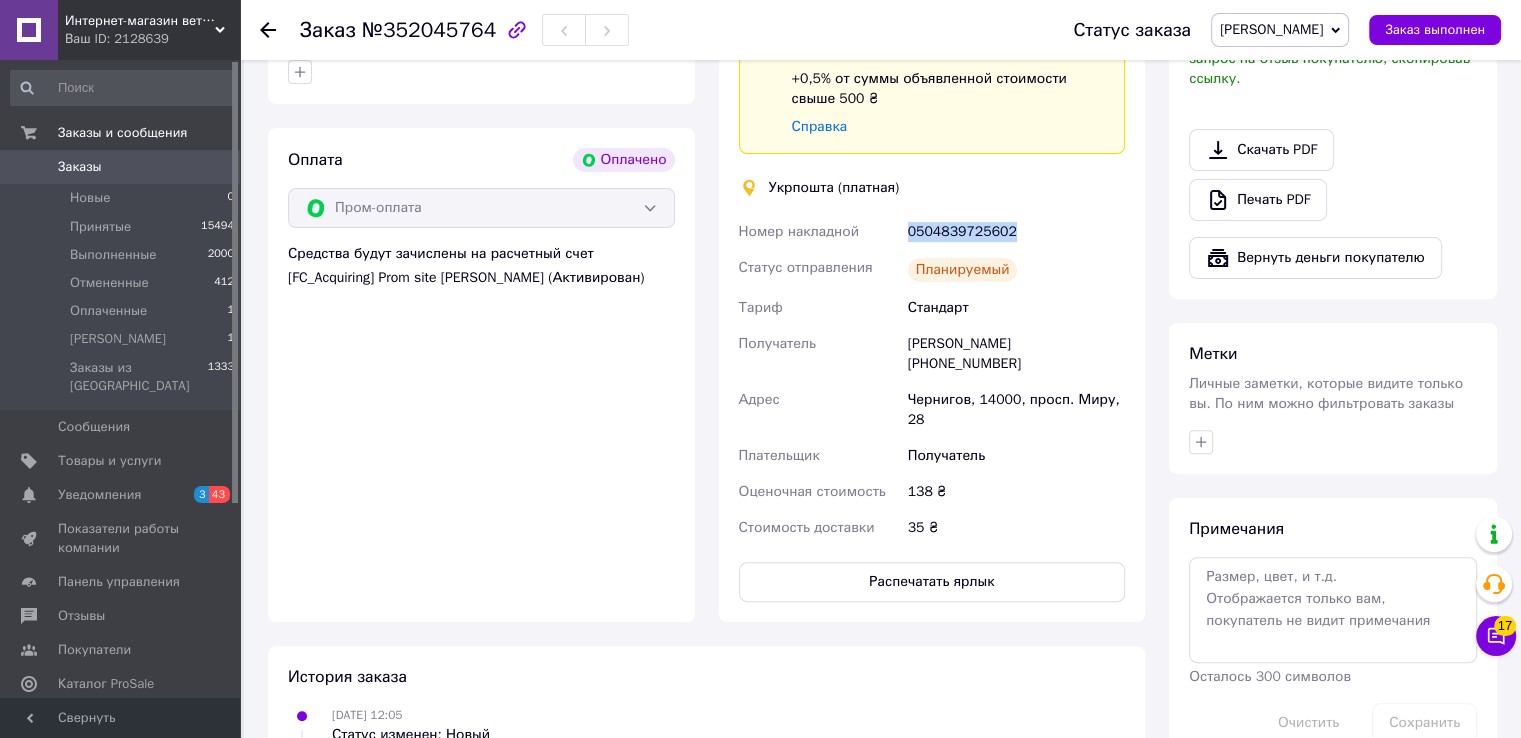 click on "[PERSON_NAME]" at bounding box center [1271, 29] 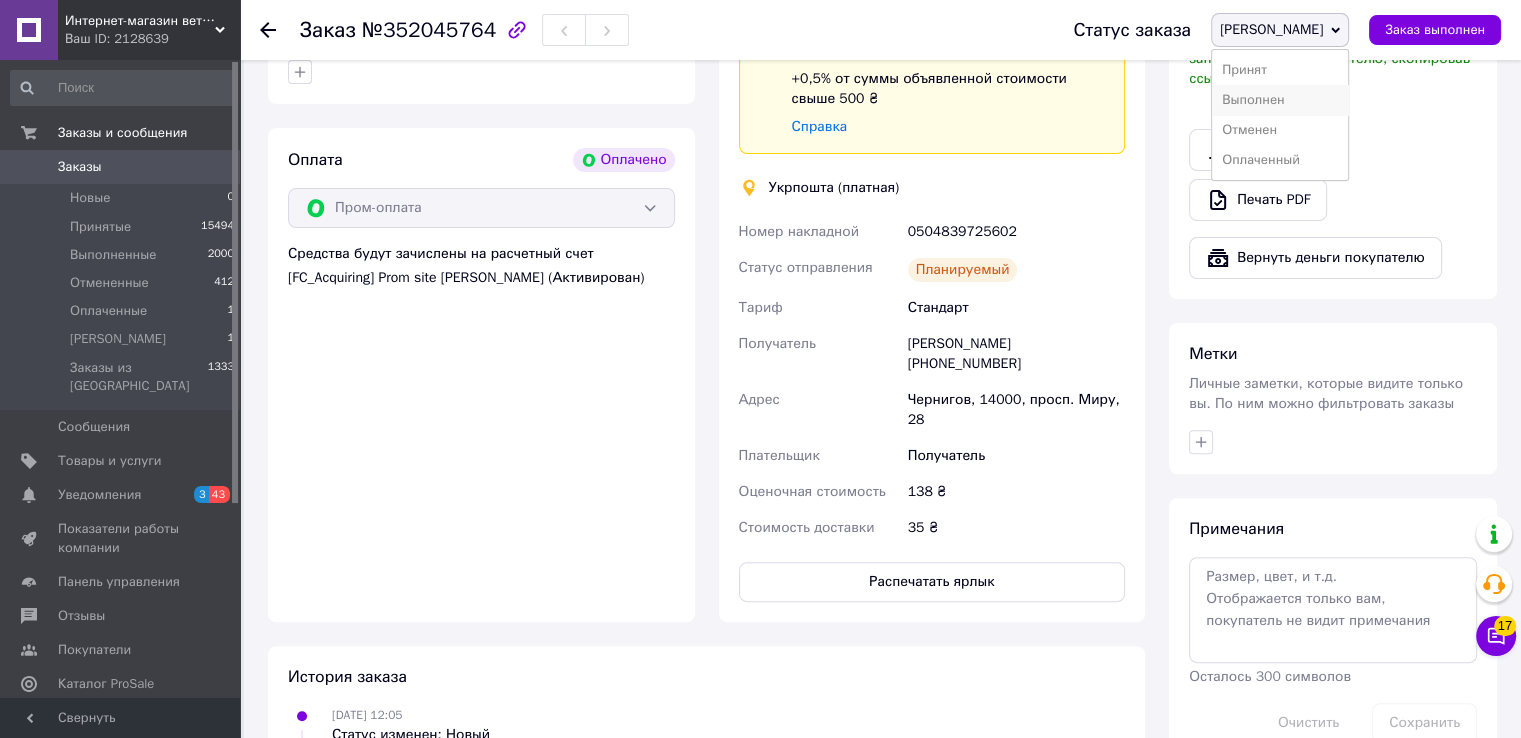 click on "Выполнен" at bounding box center (1280, 100) 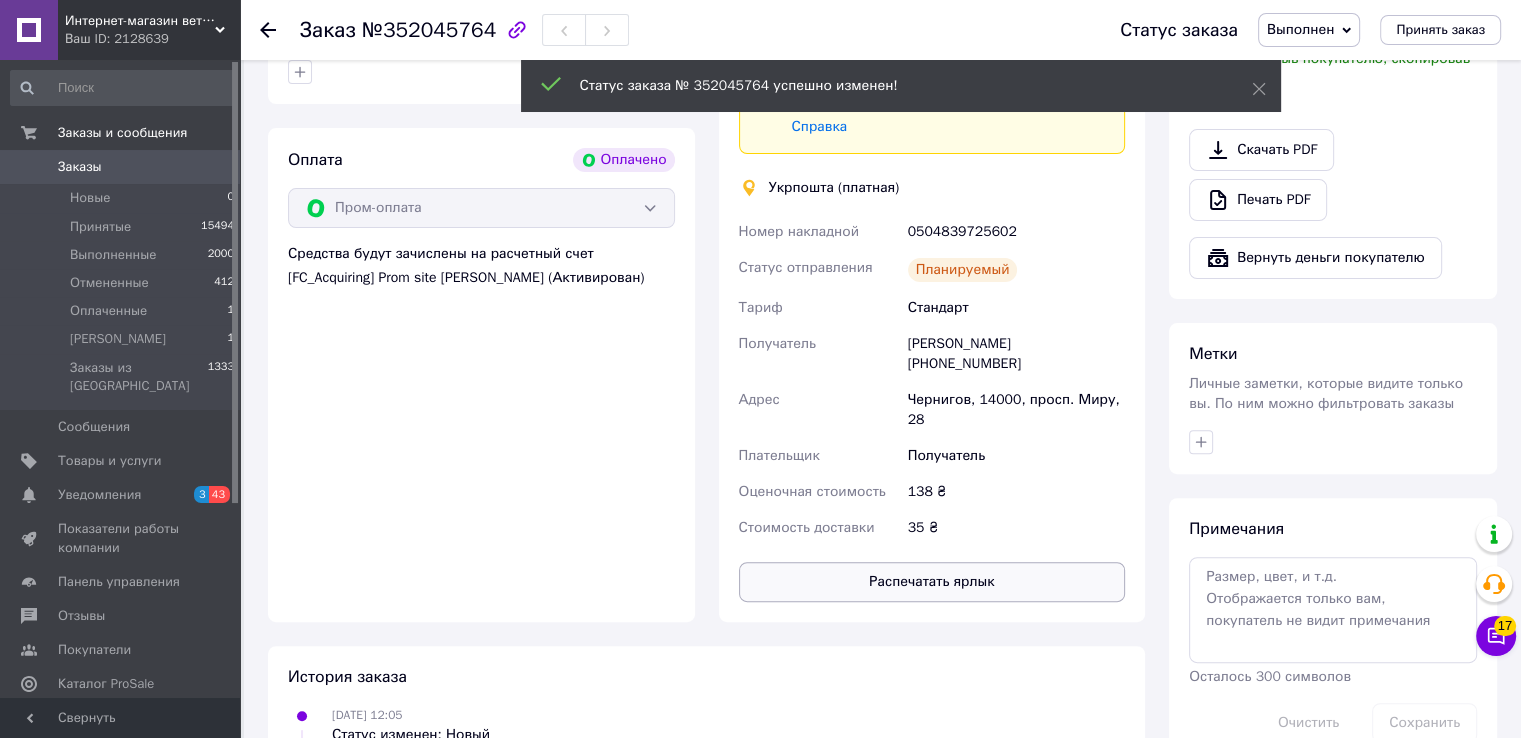 click on "Распечатать ярлык" at bounding box center [932, 582] 